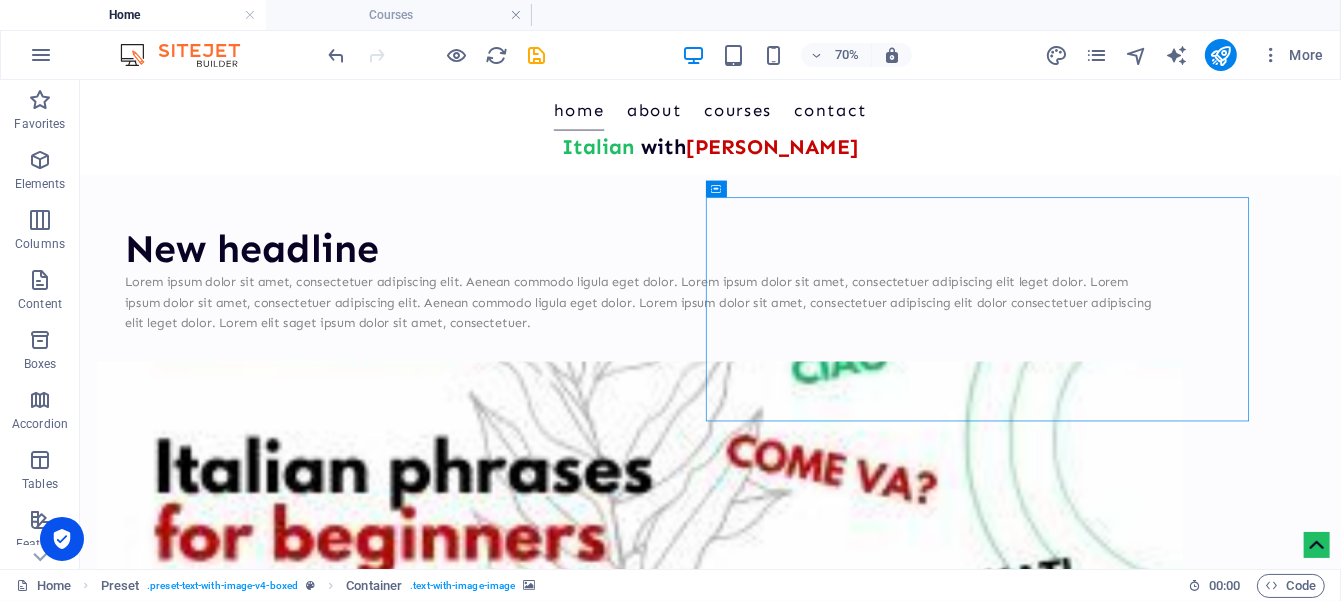 scroll, scrollTop: 0, scrollLeft: 0, axis: both 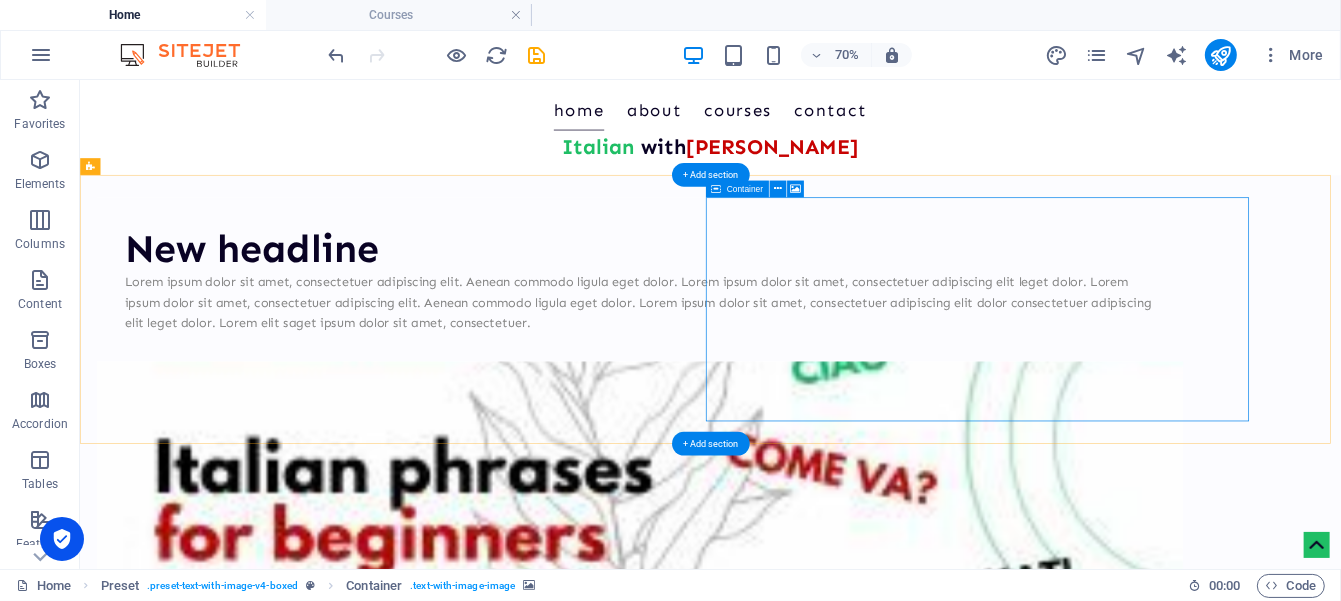 click on "Drop content here or  Add elements  Paste clipboard" at bounding box center (880, 901) 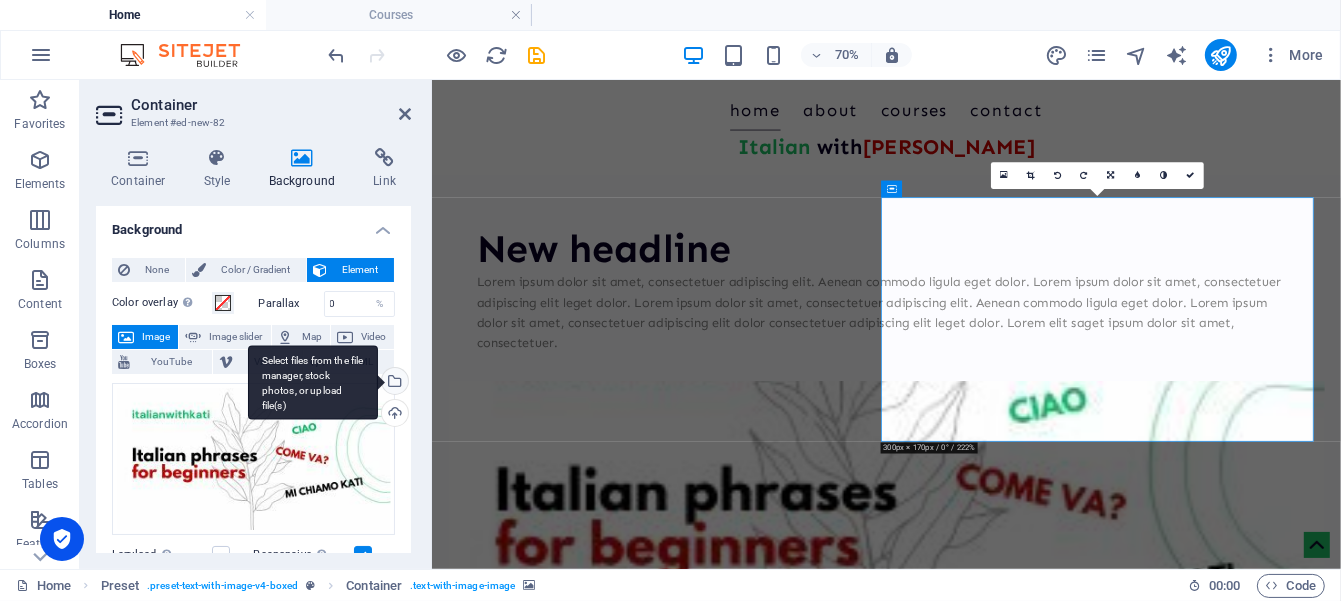 click on "Select files from the file manager, stock photos, or upload file(s)" at bounding box center (393, 383) 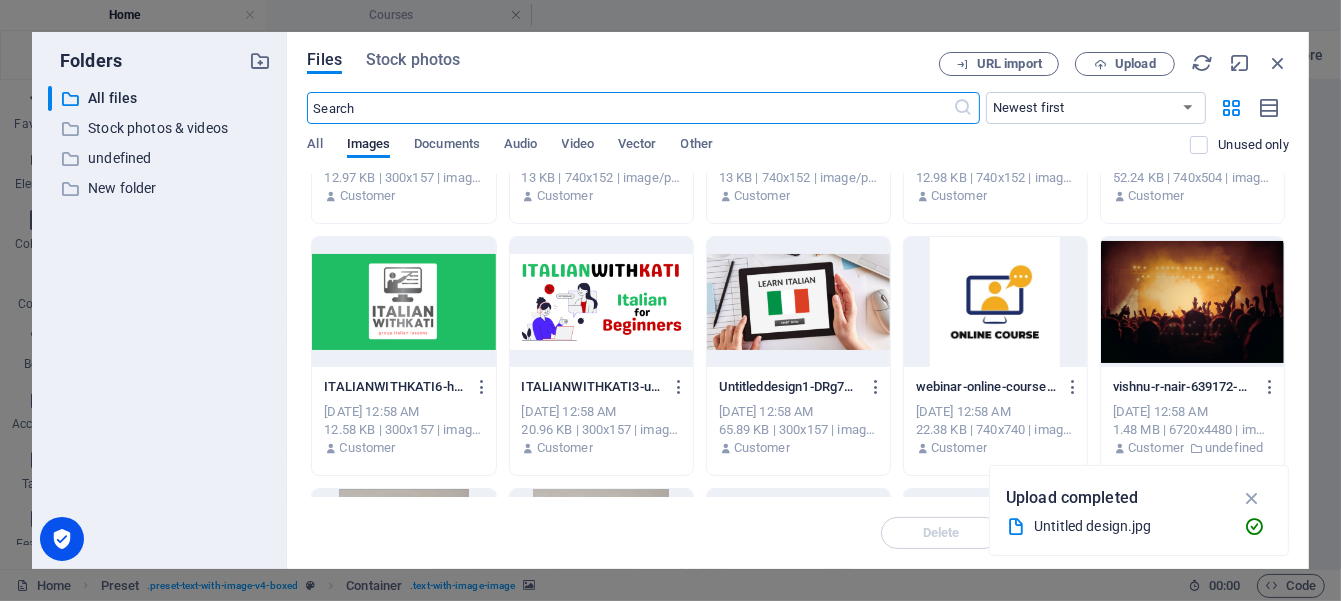 scroll, scrollTop: 166, scrollLeft: 0, axis: vertical 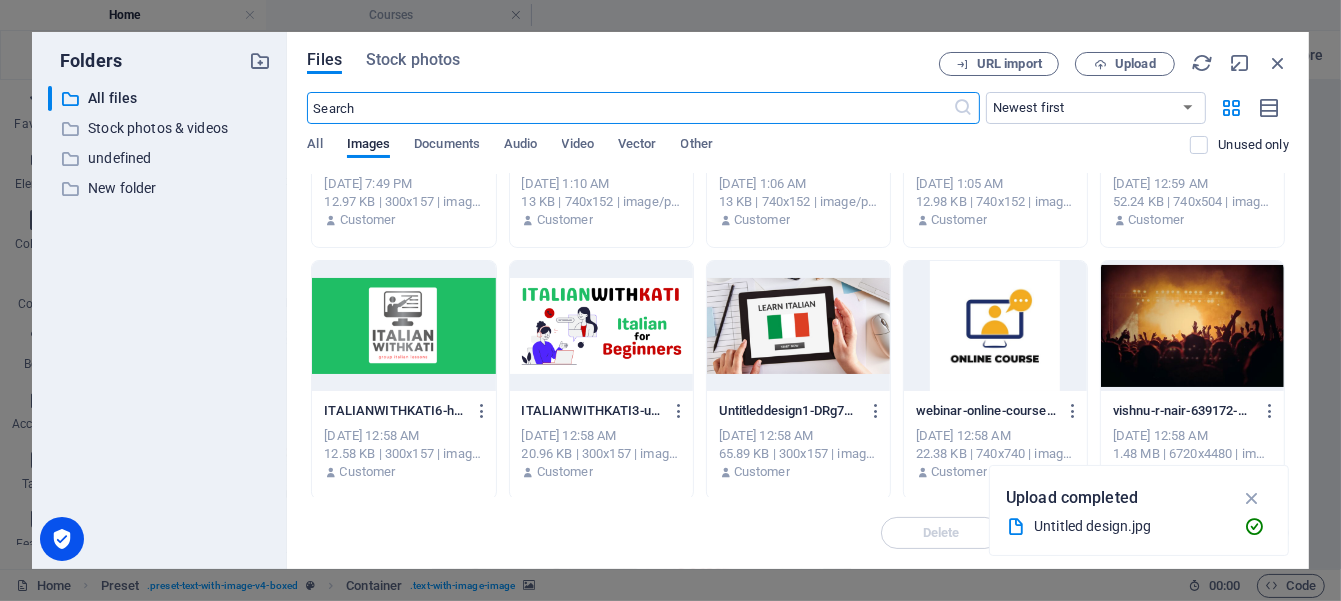 click at bounding box center (798, 326) 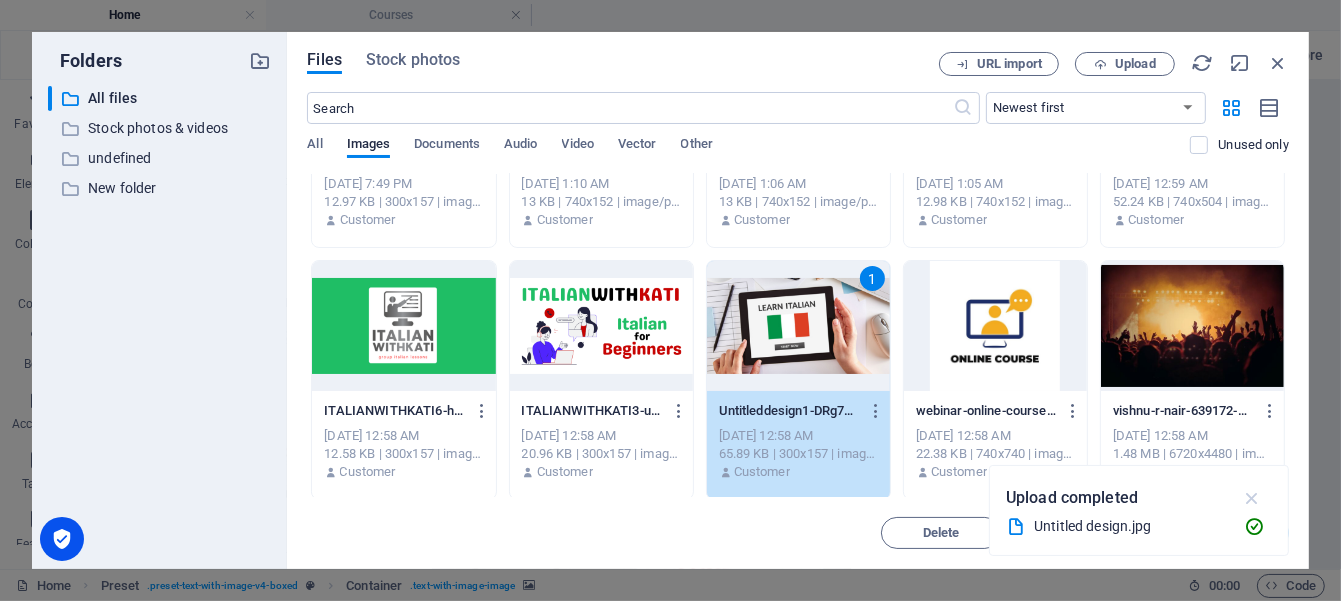 click at bounding box center [1252, 498] 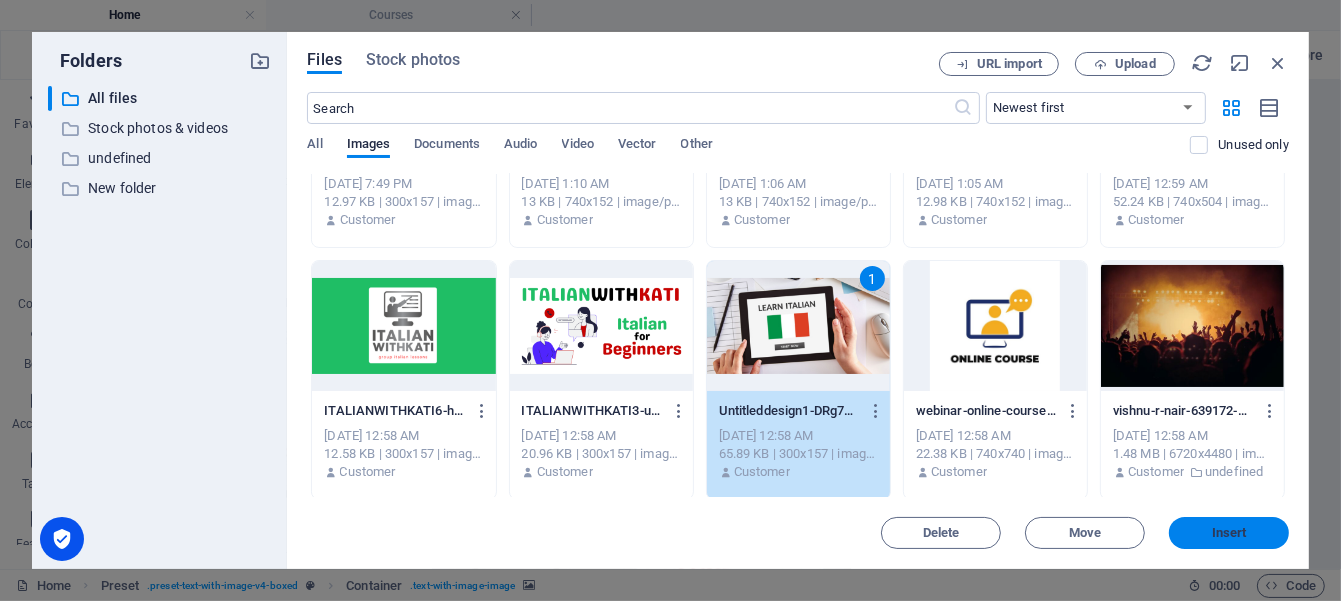 click on "Insert" at bounding box center [1229, 533] 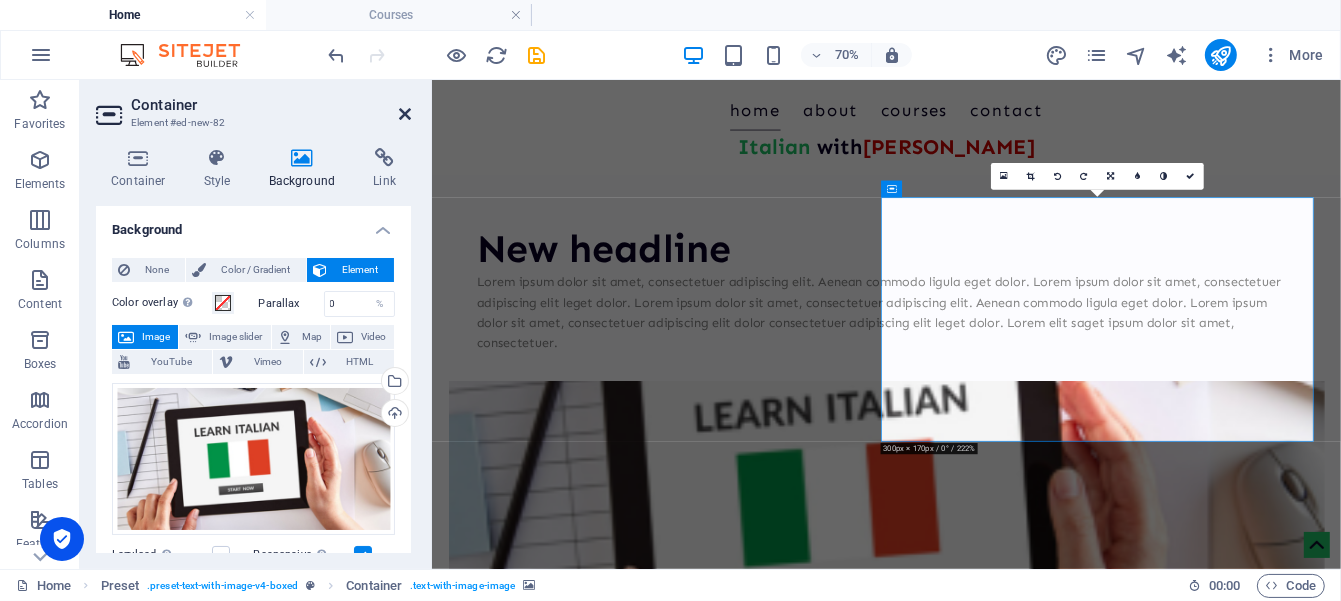 click at bounding box center [405, 114] 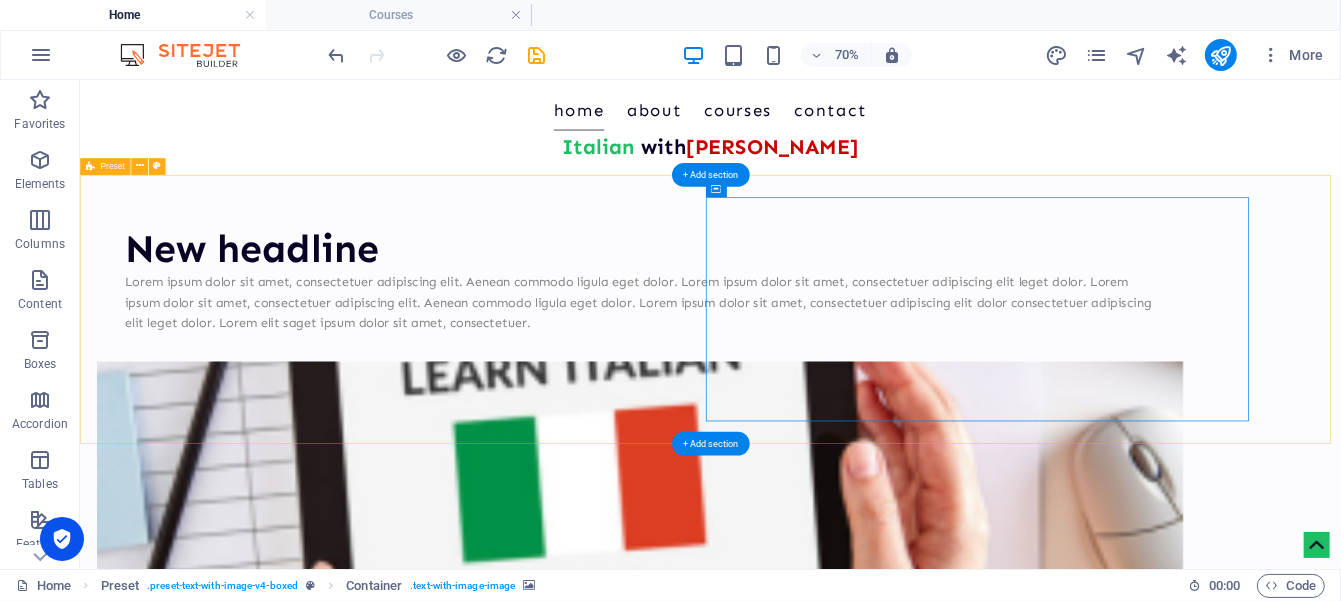 click on "New headline Lorem ipsum dolor sit amet, consectetuer adipiscing elit. Aenean commodo ligula eget dolor. Lorem ipsum dolor sit amet, consectetuer adipiscing elit leget dolor. Lorem ipsum dolor sit amet, consectetuer adipiscing elit. Aenean commodo ligula eget dolor. Lorem ipsum dolor sit amet, consectetuer adipiscing elit dolor consectetuer adipiscing elit leget dolor. Lorem elit saget ipsum dolor sit amet, consectetuer. Drop content here or  Add elements  Paste clipboard" at bounding box center [980, 609] 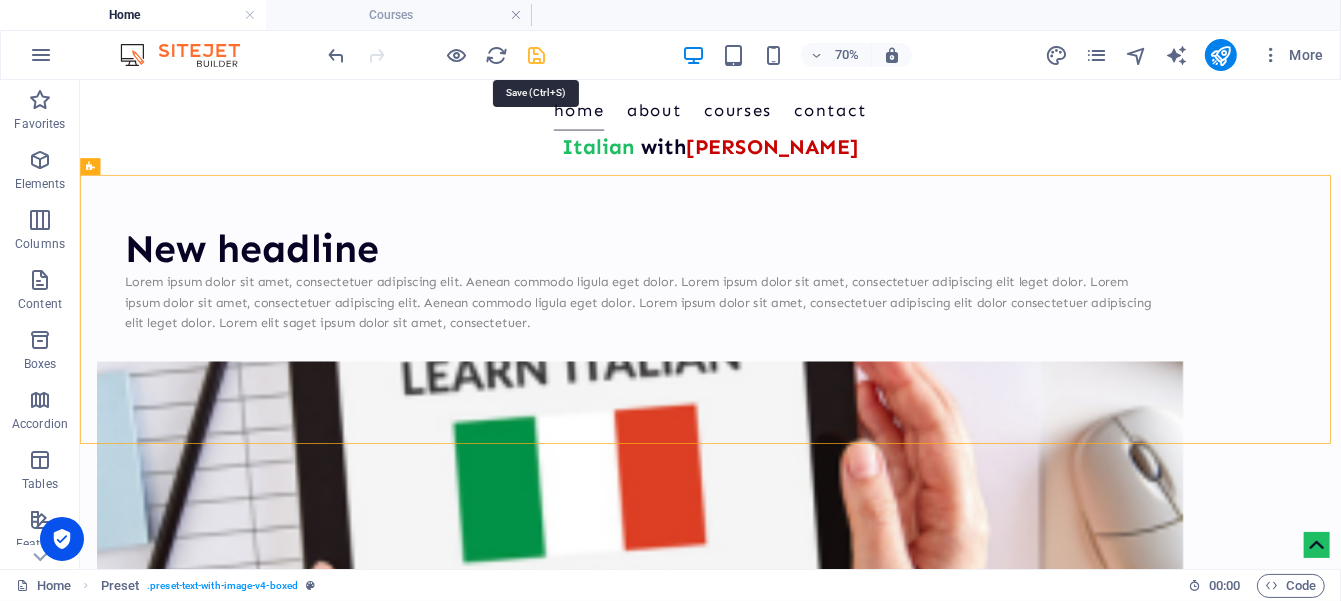 click at bounding box center (537, 55) 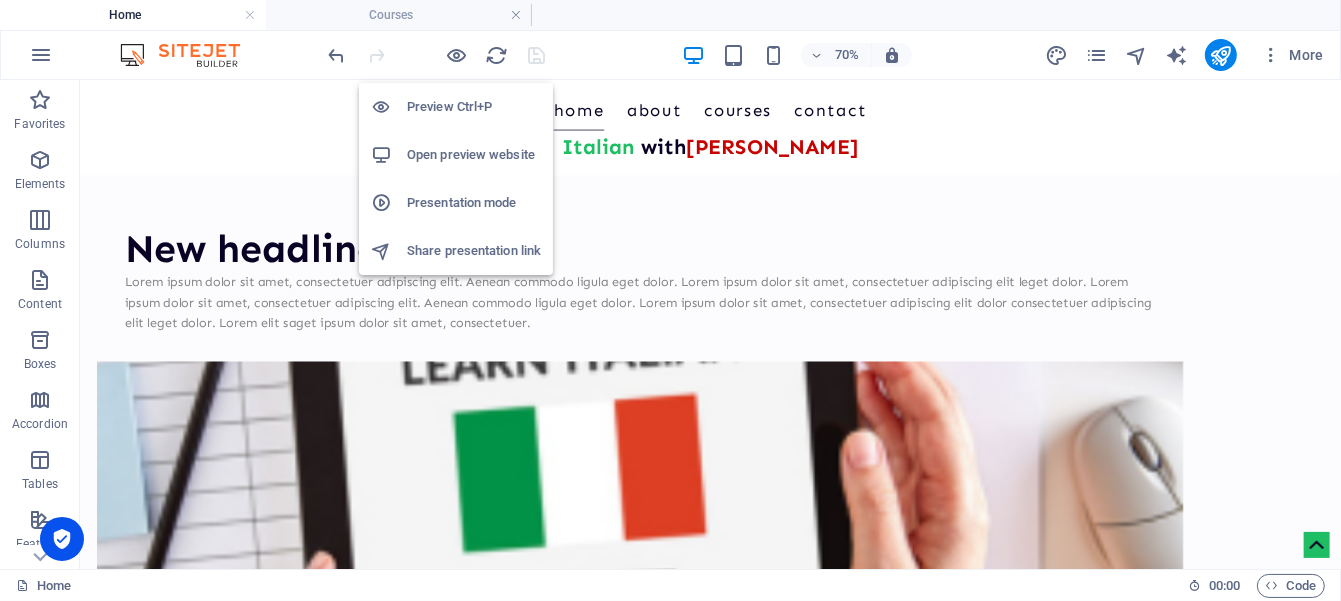 click on "Open preview website" at bounding box center (474, 155) 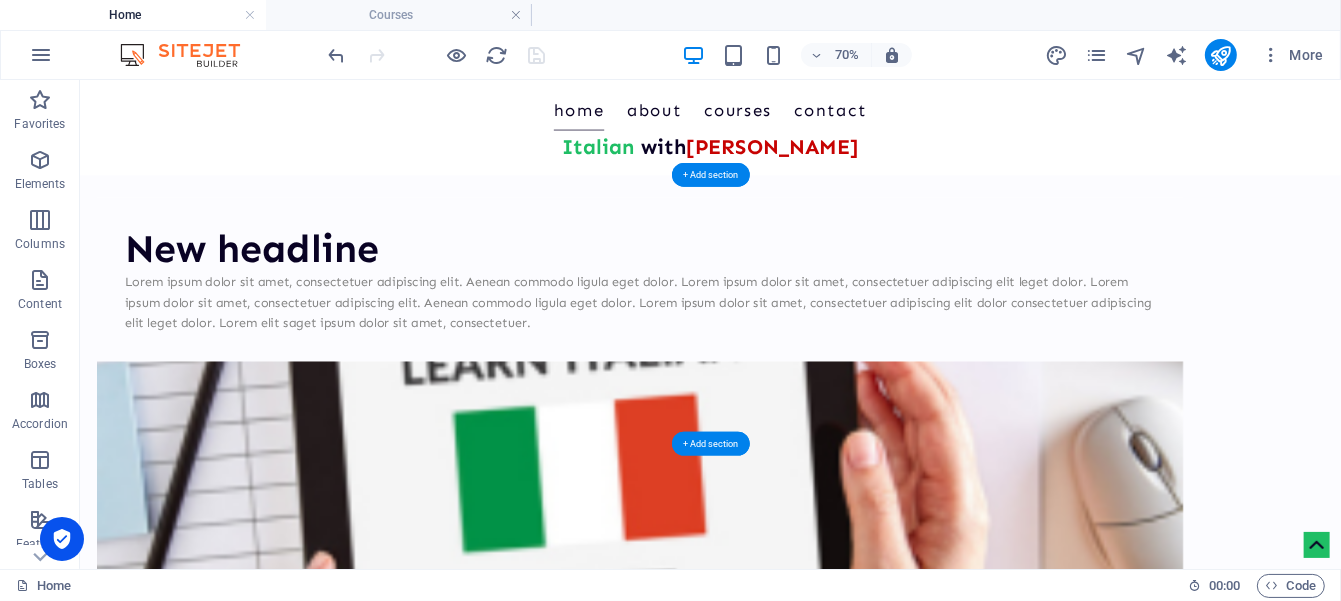 click at bounding box center (880, 641) 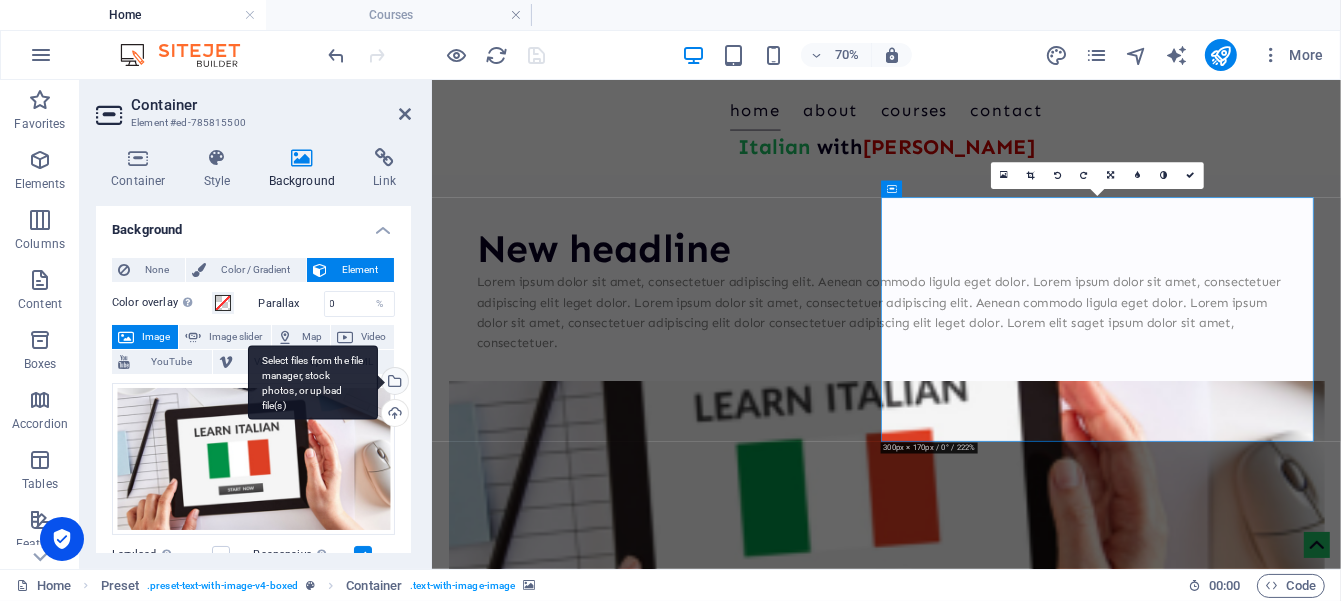 click on "Select files from the file manager, stock photos, or upload file(s)" at bounding box center [393, 383] 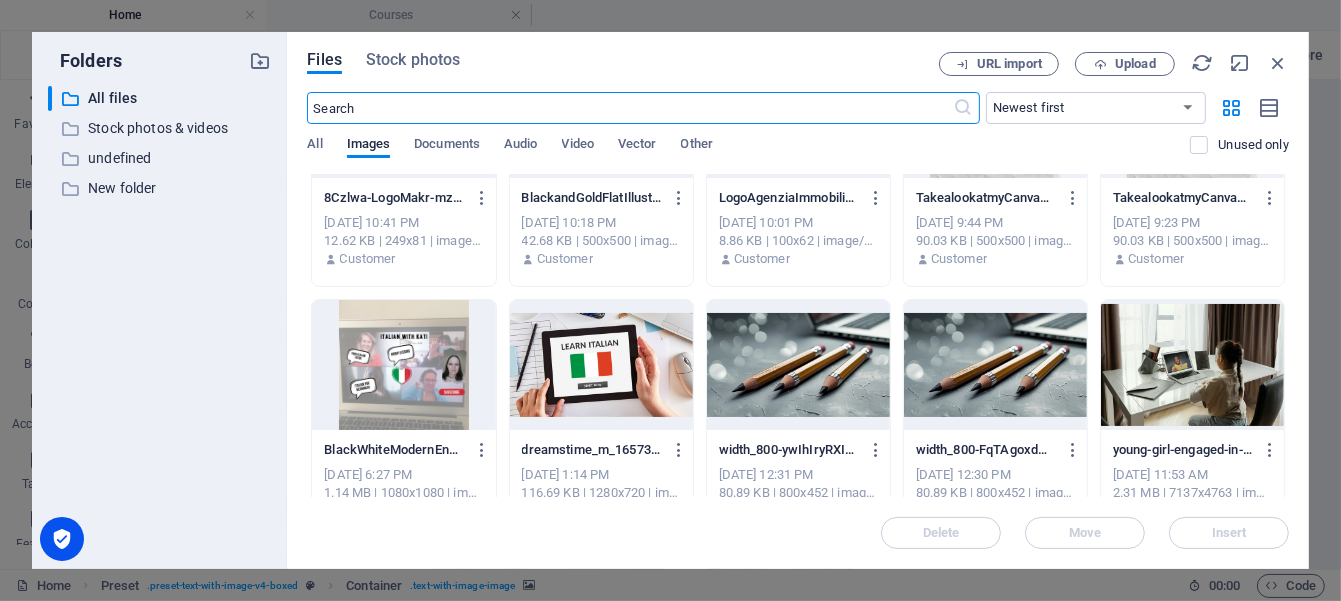 scroll, scrollTop: 2666, scrollLeft: 0, axis: vertical 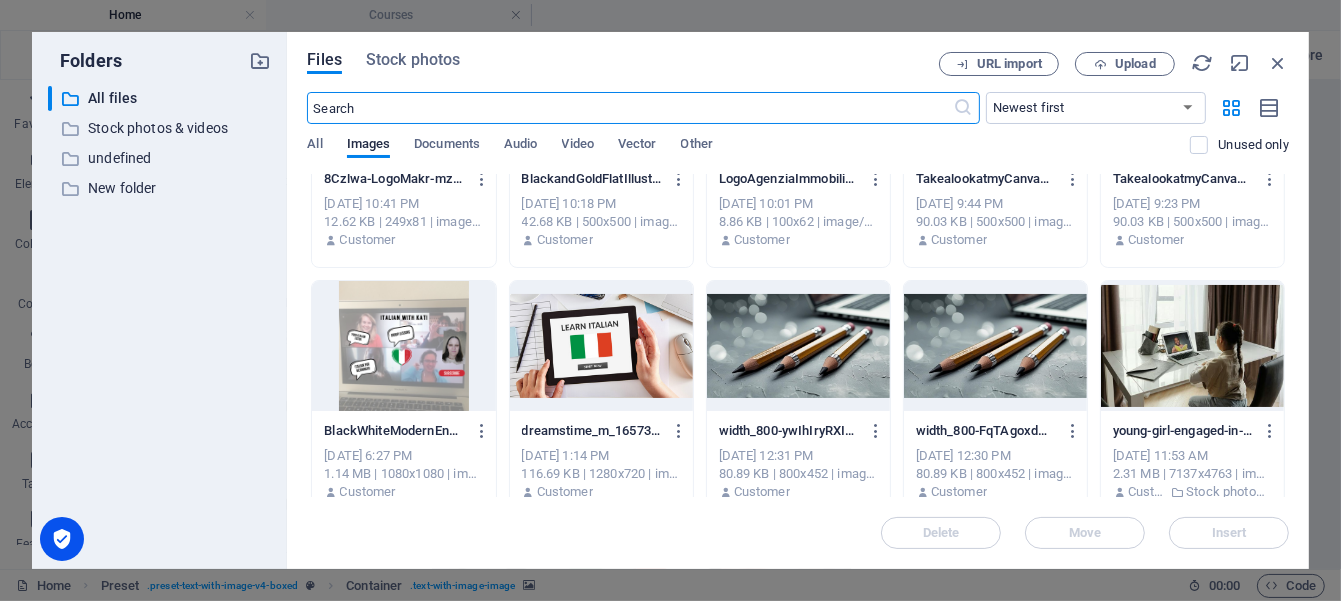 click at bounding box center (403, 346) 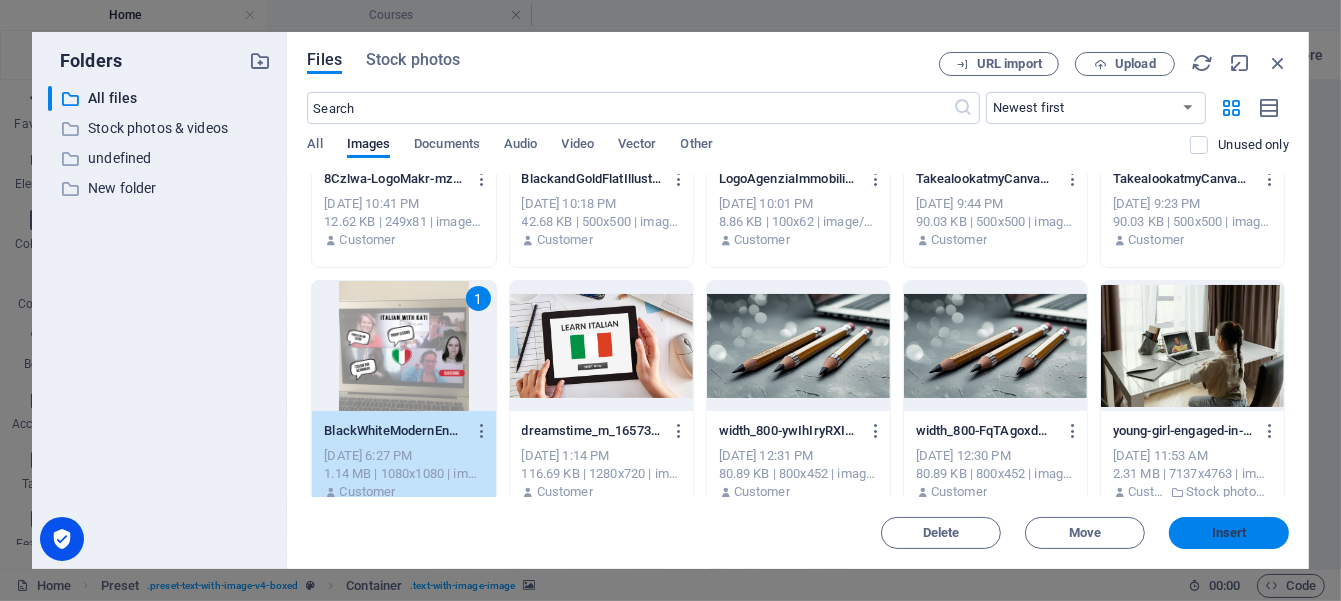 click on "Insert" at bounding box center (1229, 533) 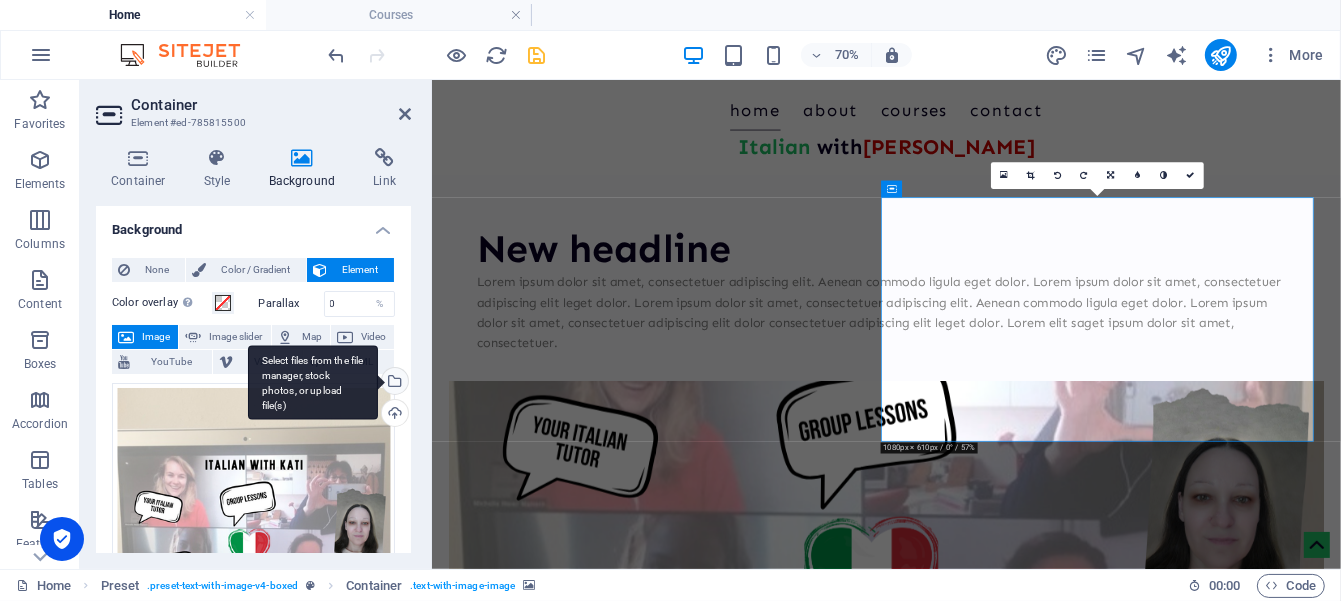 click on "Select files from the file manager, stock photos, or upload file(s)" at bounding box center (393, 383) 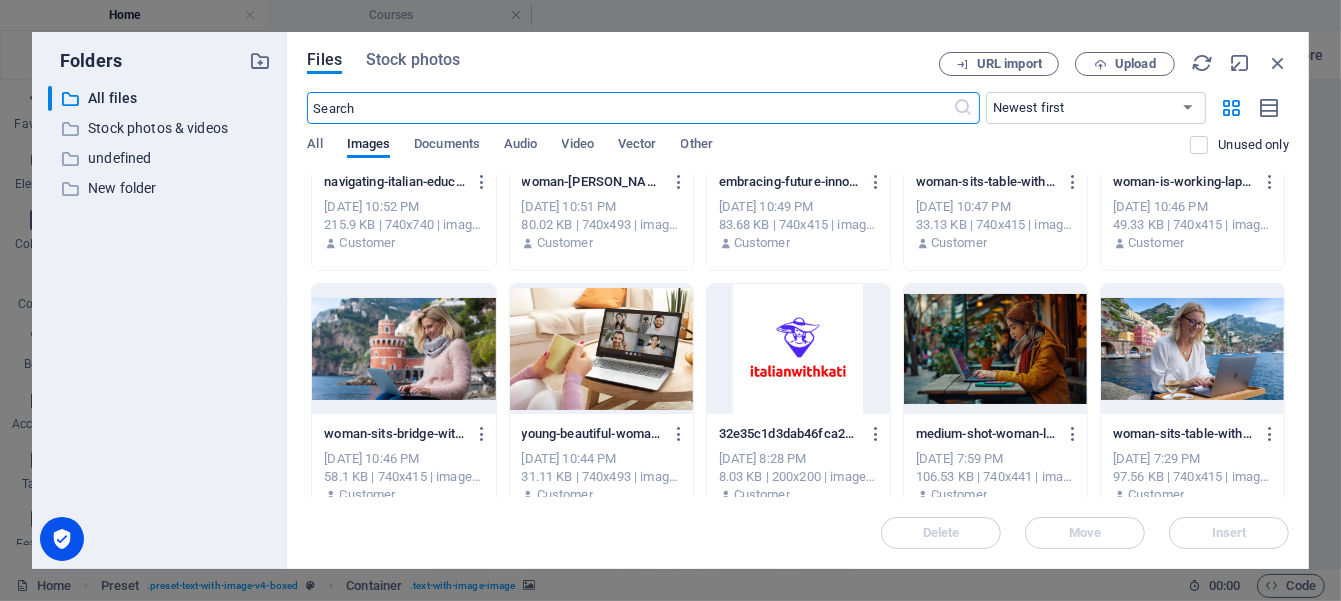 scroll, scrollTop: 3449, scrollLeft: 0, axis: vertical 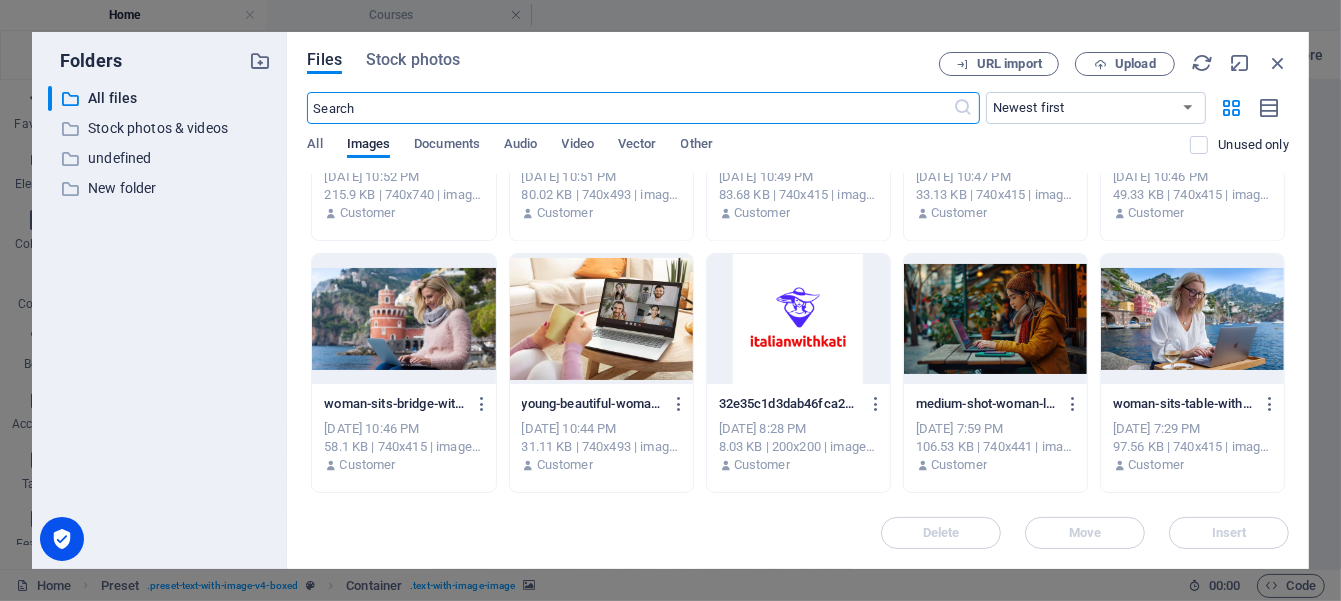click at bounding box center [601, 319] 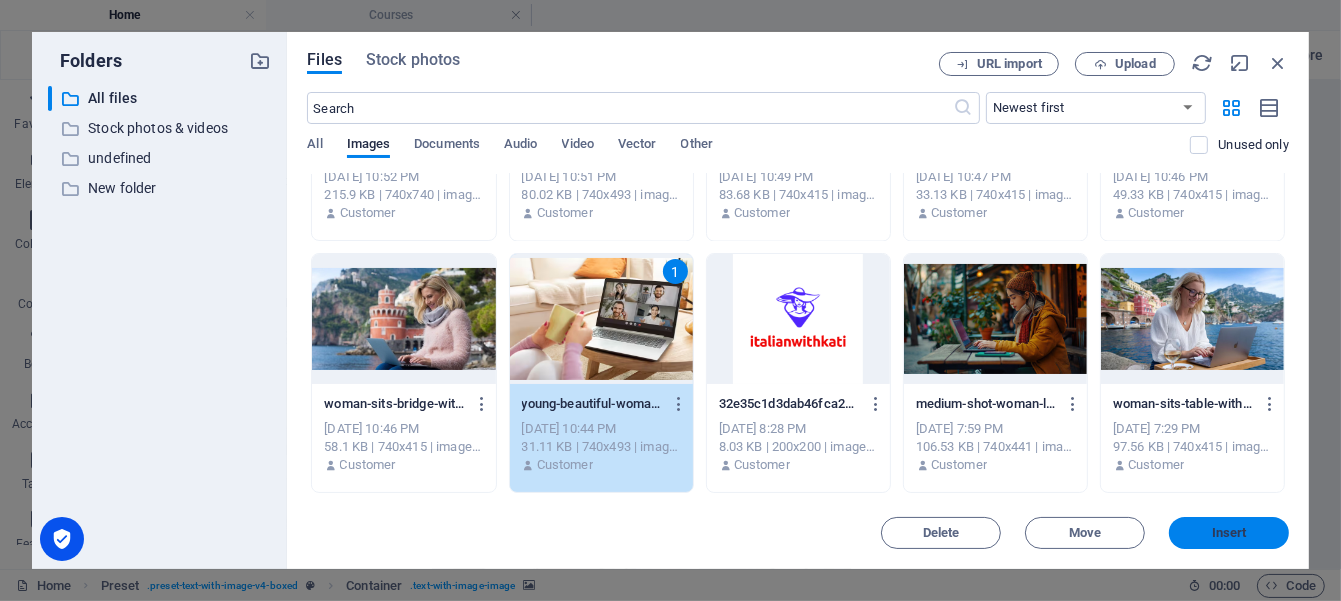 click on "Insert" at bounding box center (1229, 533) 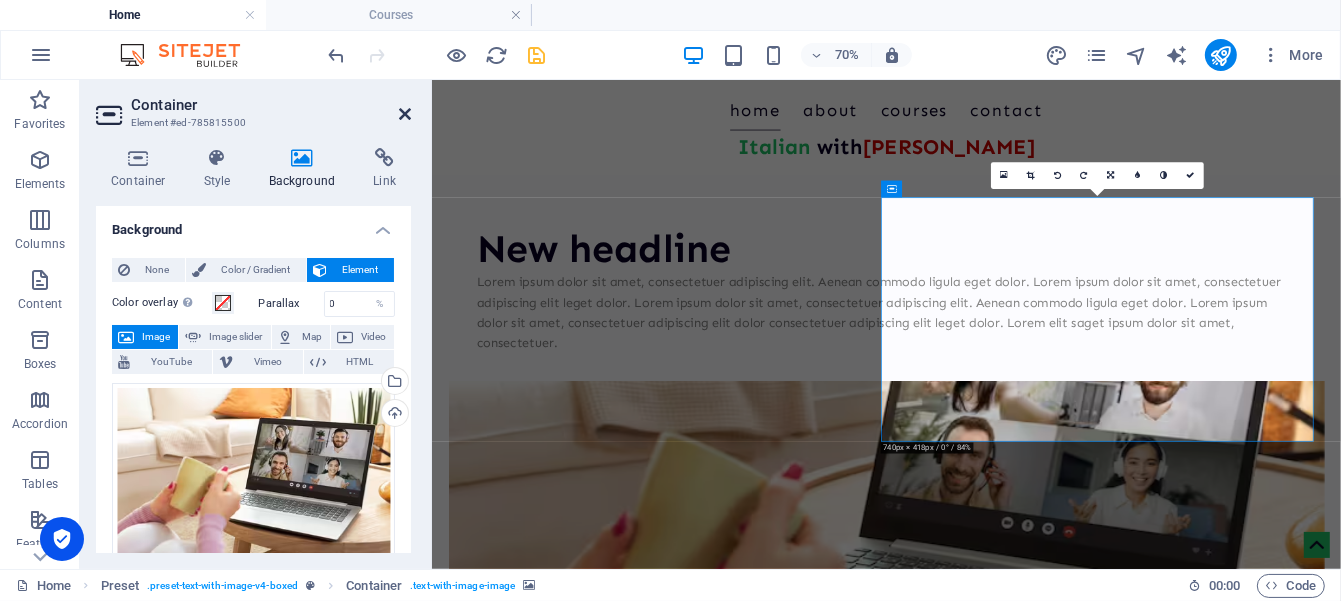 click at bounding box center [405, 114] 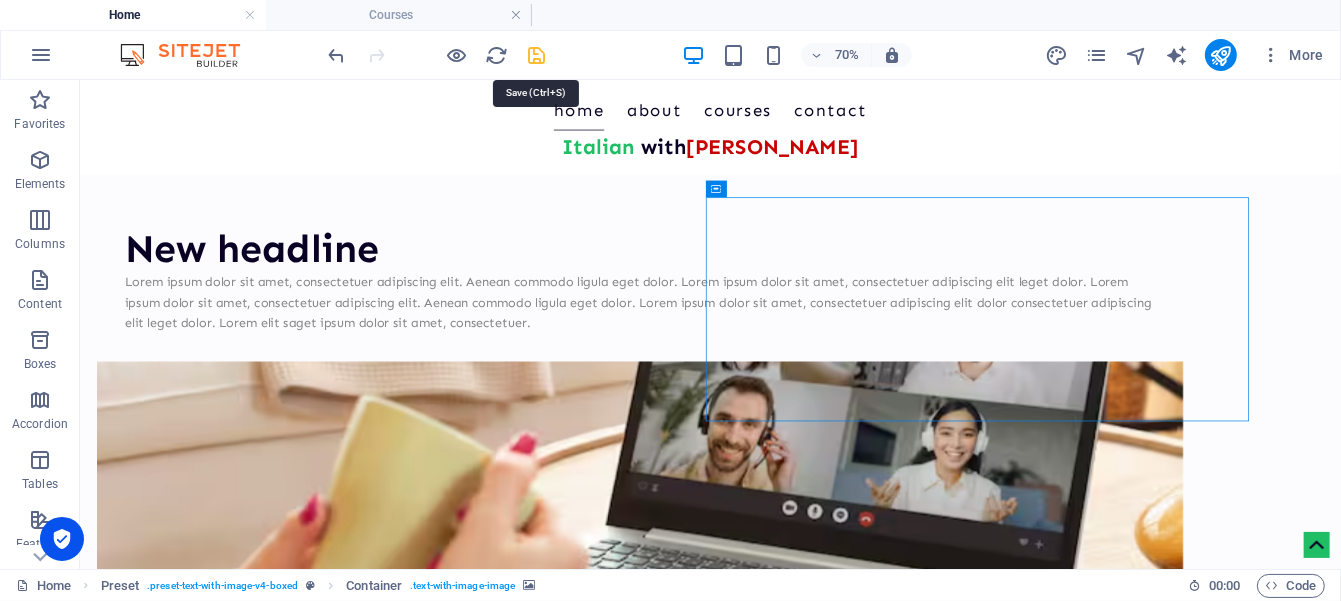 click at bounding box center [537, 55] 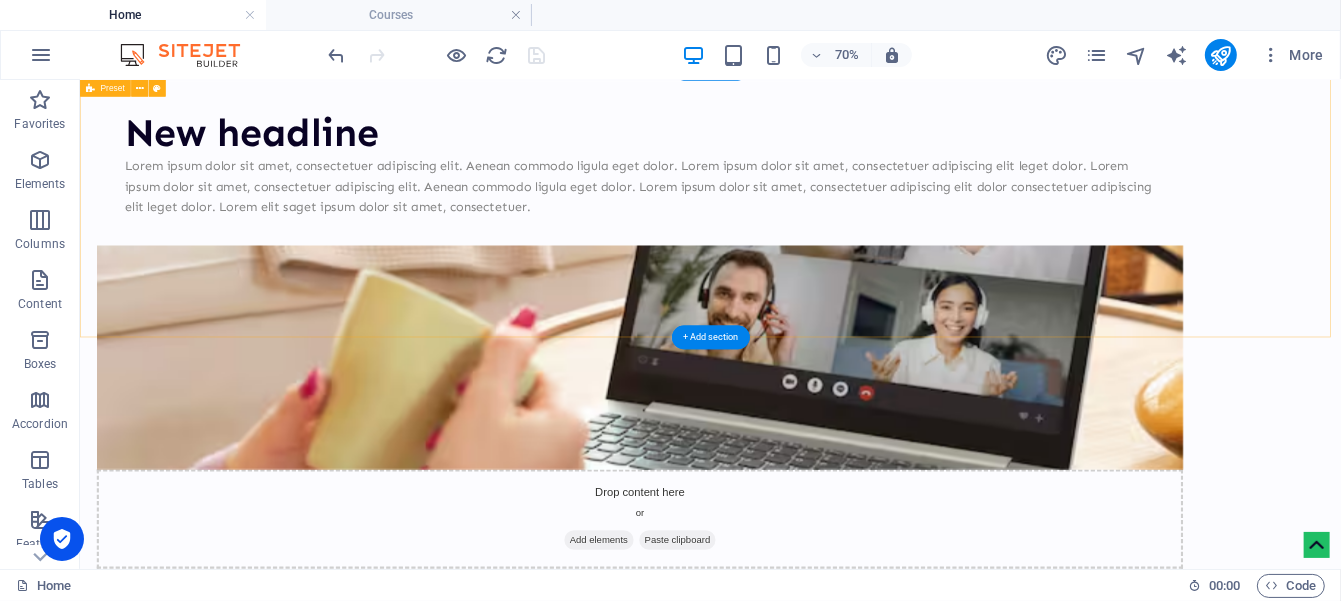 scroll, scrollTop: 0, scrollLeft: 0, axis: both 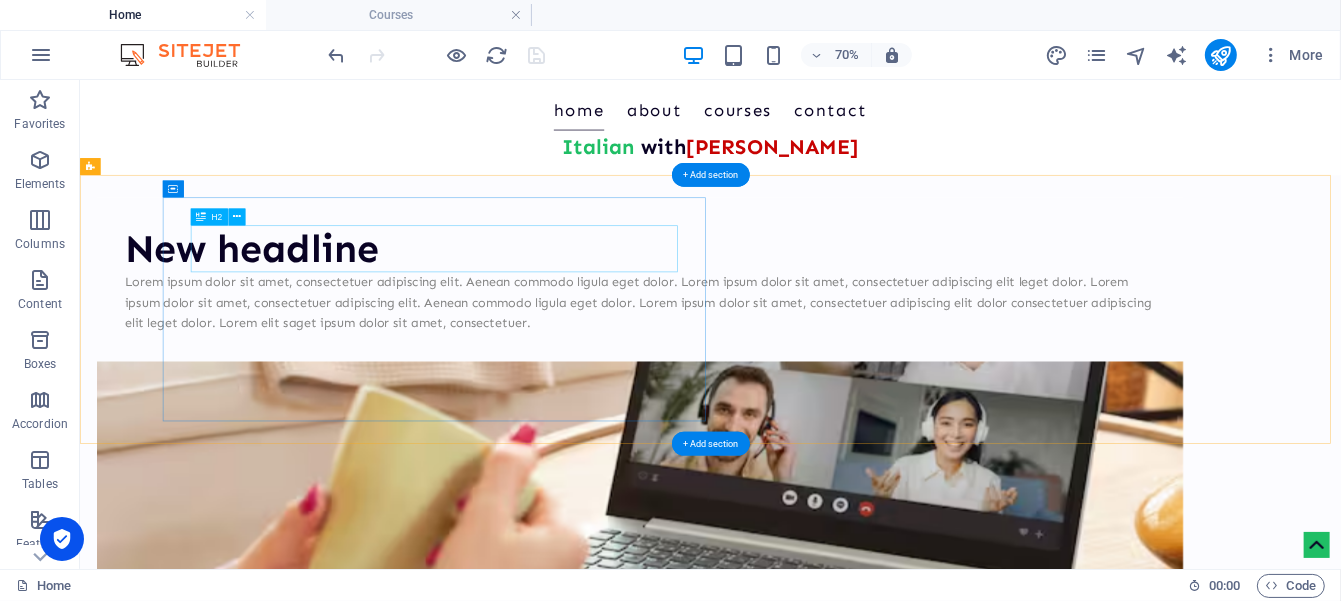 click on "New headline" at bounding box center [880, 320] 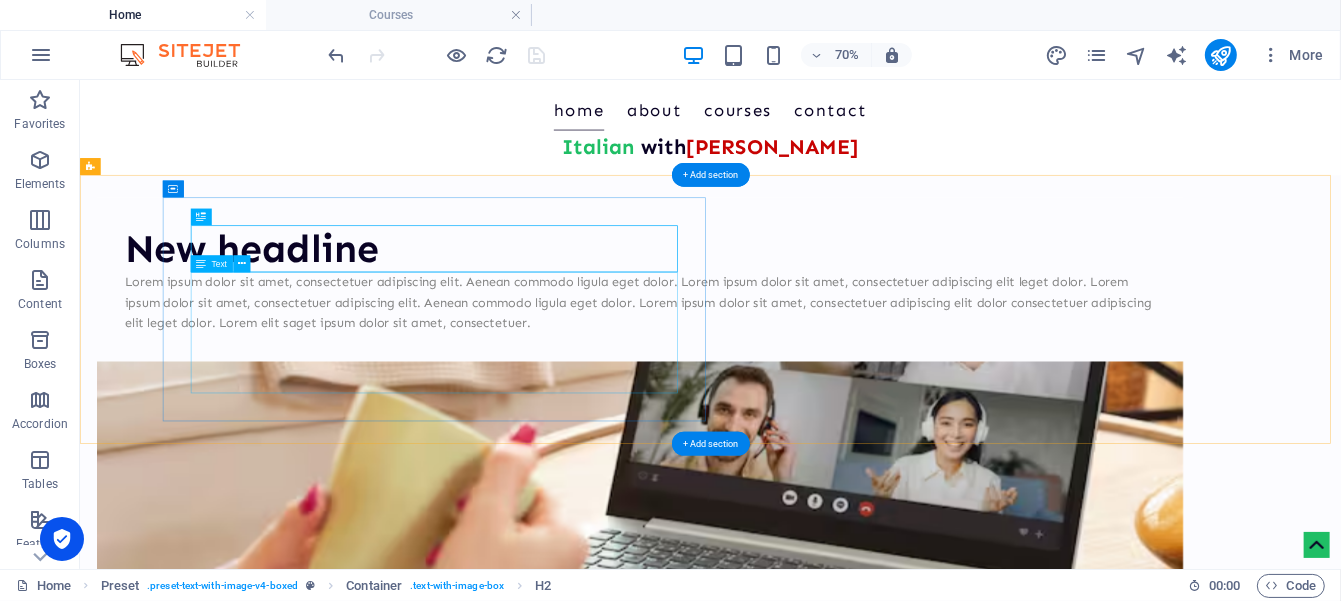 scroll, scrollTop: 333, scrollLeft: 0, axis: vertical 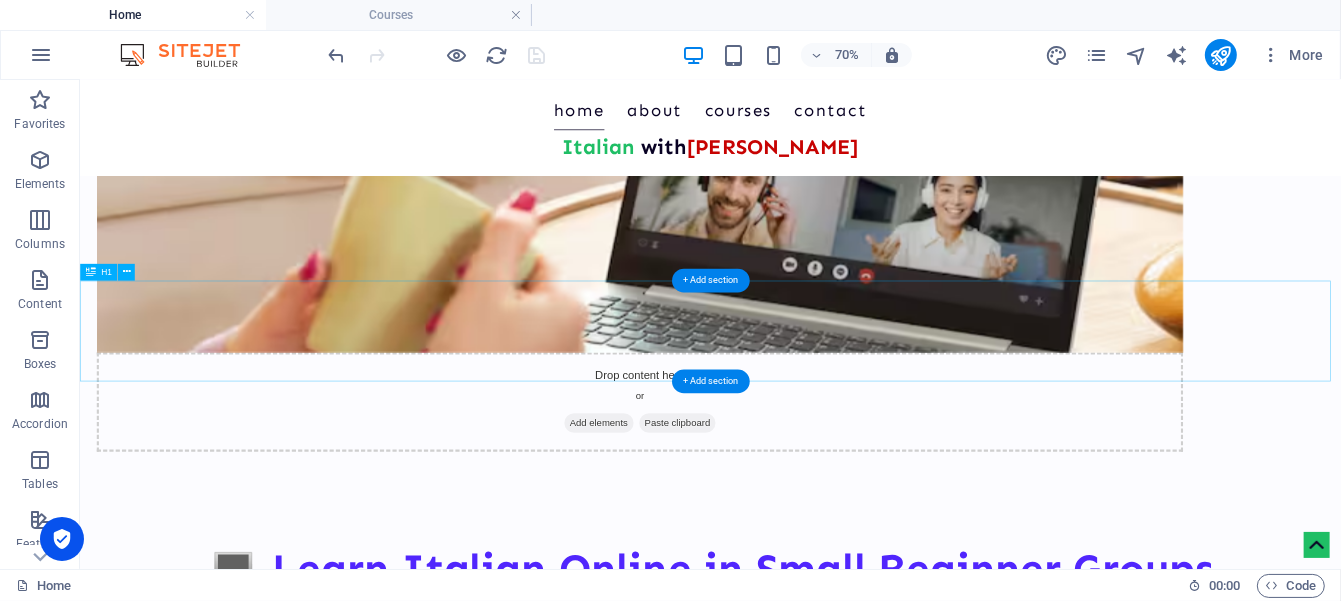 click on "💻 Learn Italian Online in Small Beginner Groups  Start Speaking from Day One" at bounding box center [980, 814] 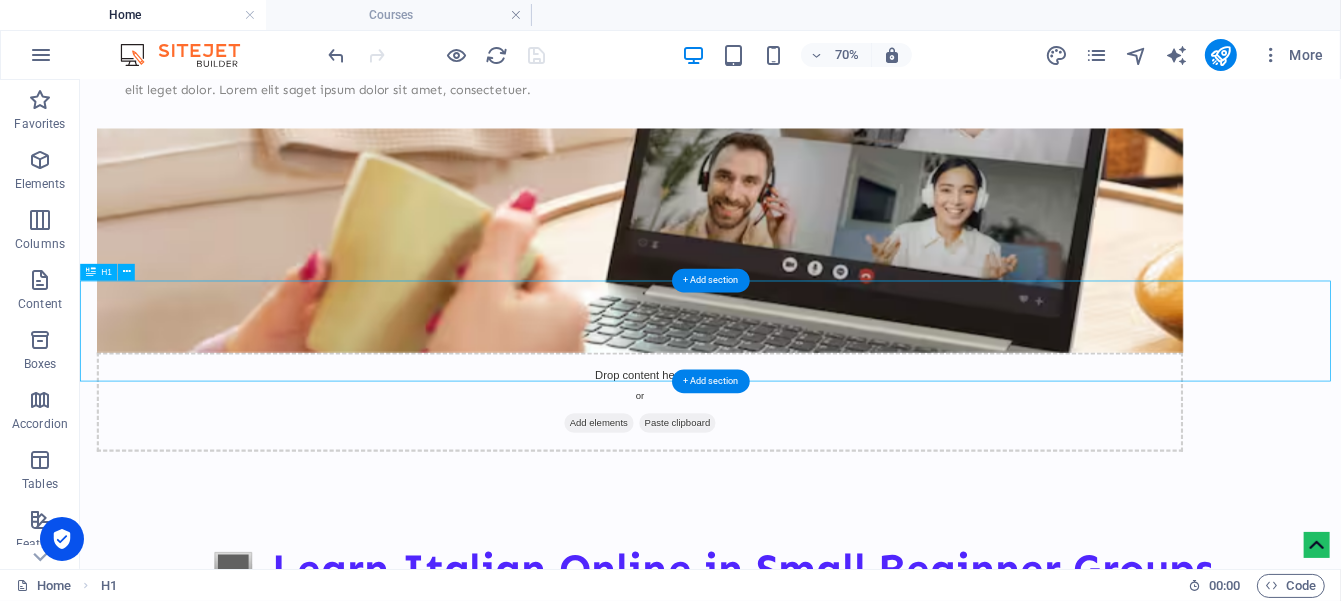 scroll, scrollTop: 0, scrollLeft: 0, axis: both 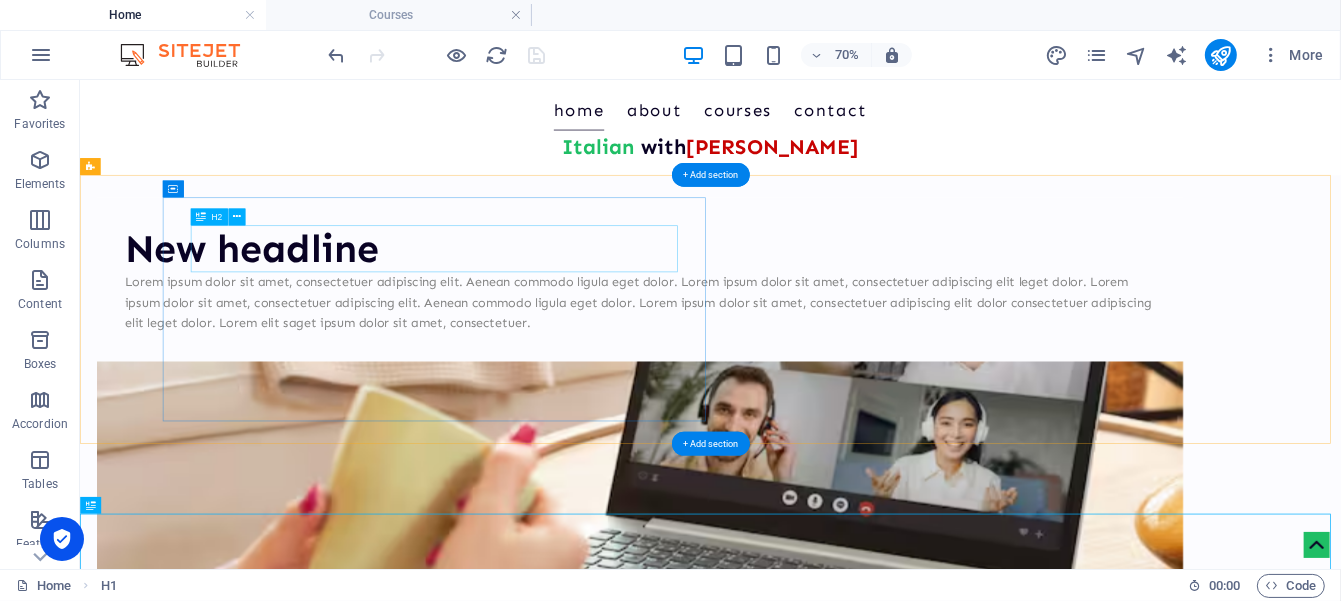 click on "New headline" at bounding box center (880, 320) 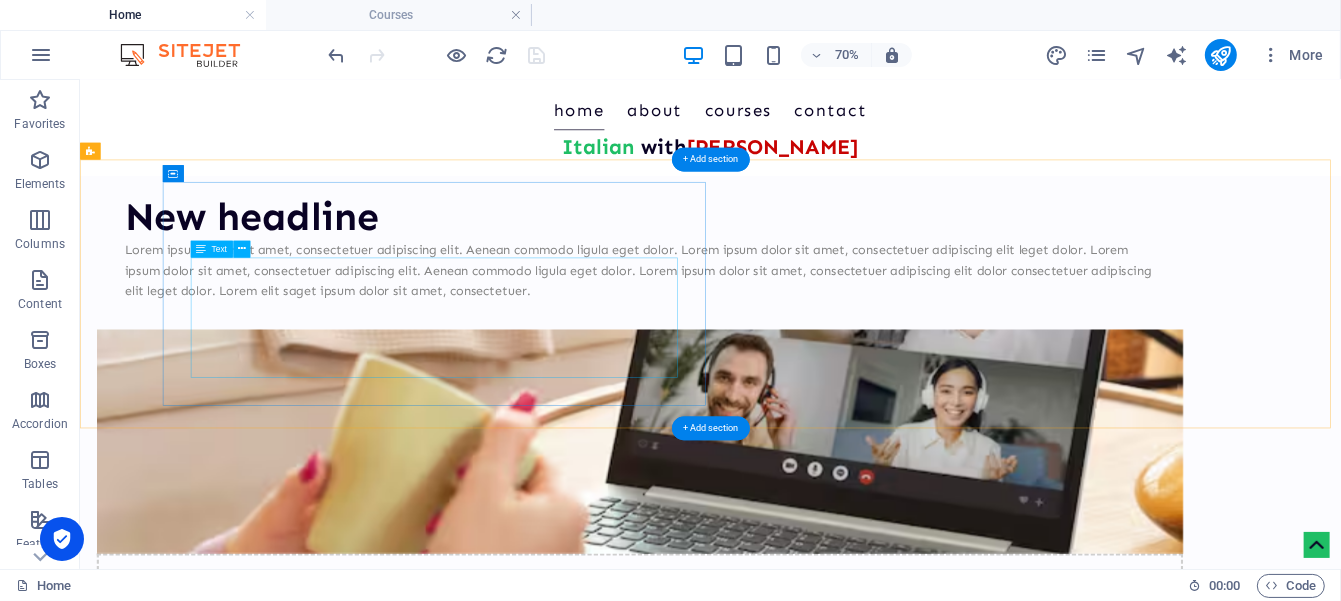 scroll, scrollTop: 0, scrollLeft: 0, axis: both 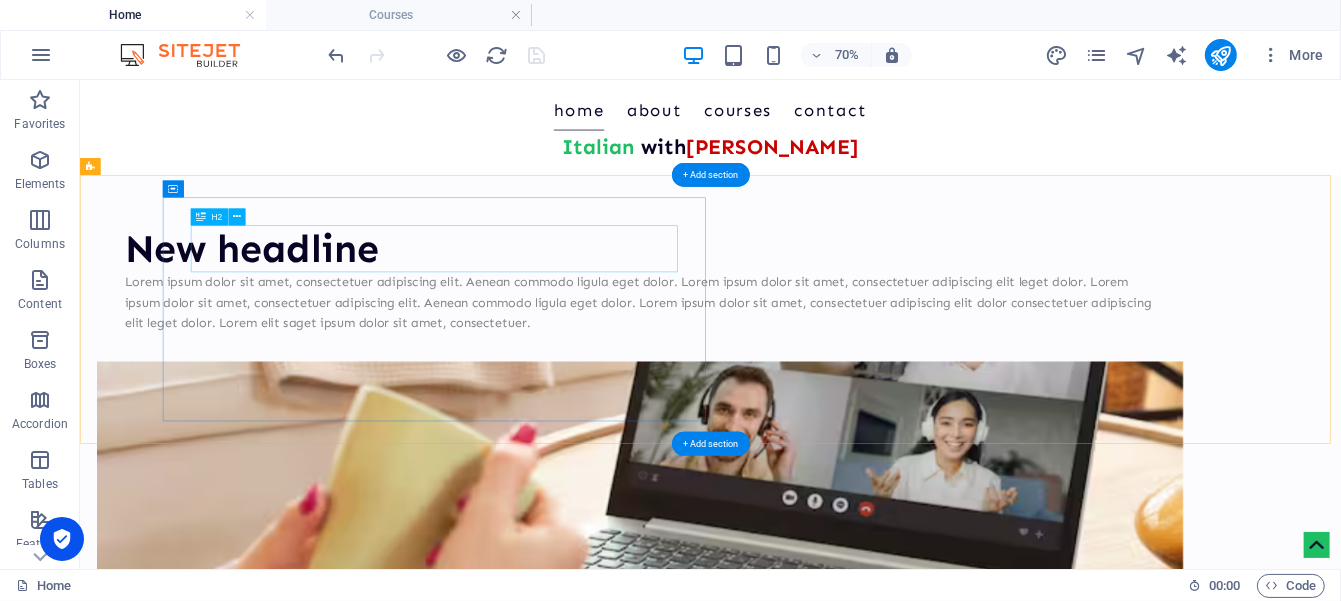 click on "New headline" at bounding box center [880, 320] 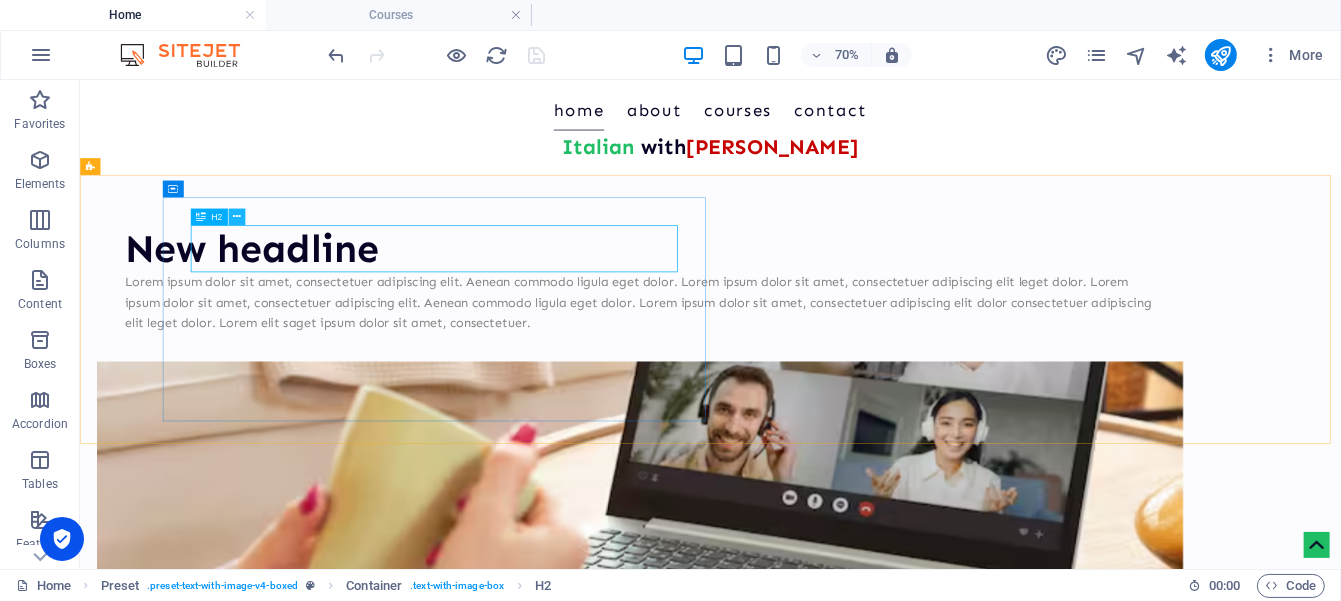 click at bounding box center [237, 217] 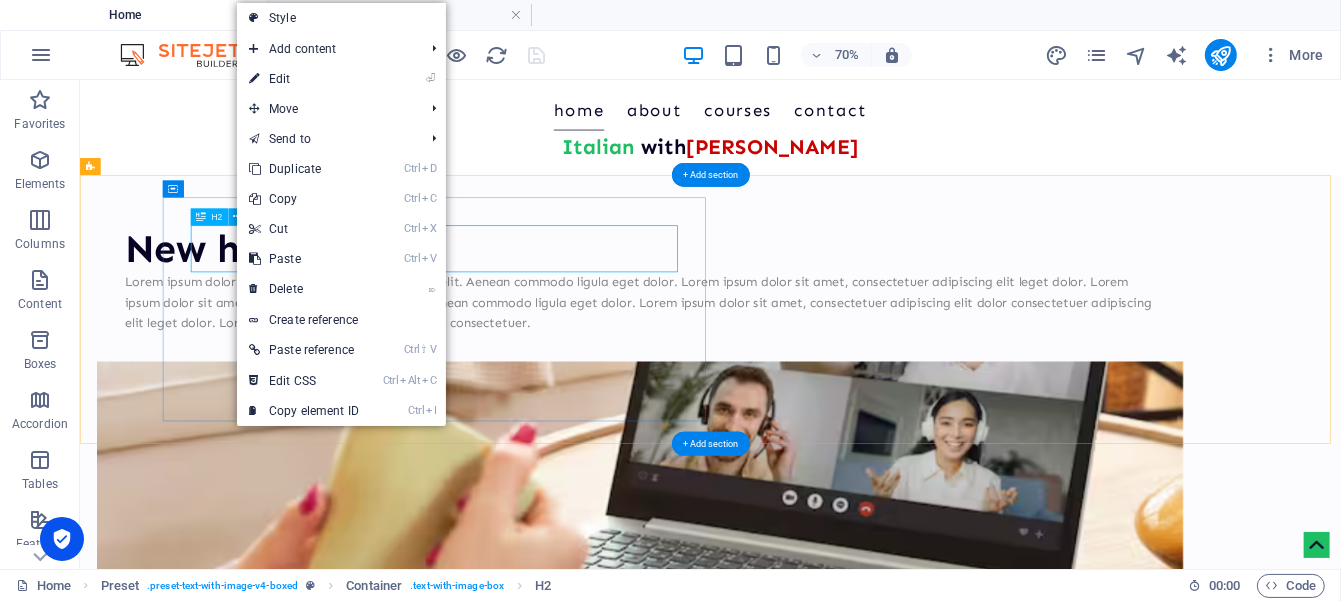 click on "New headline" at bounding box center [880, 320] 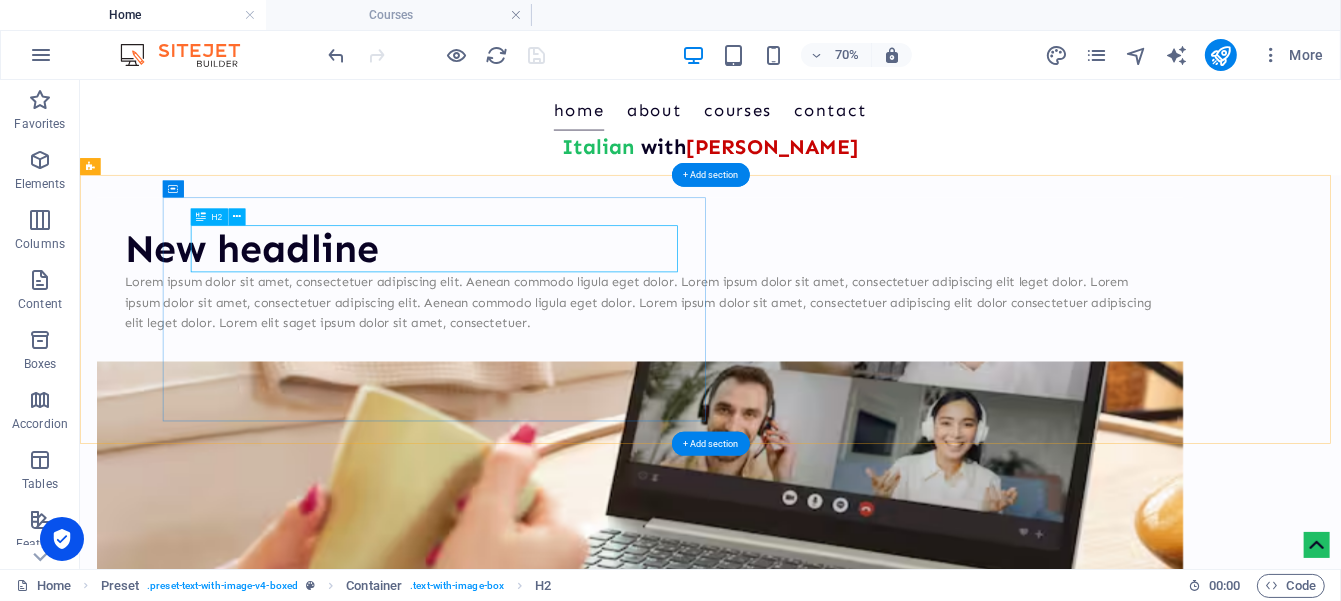 click on "New headline" at bounding box center [880, 320] 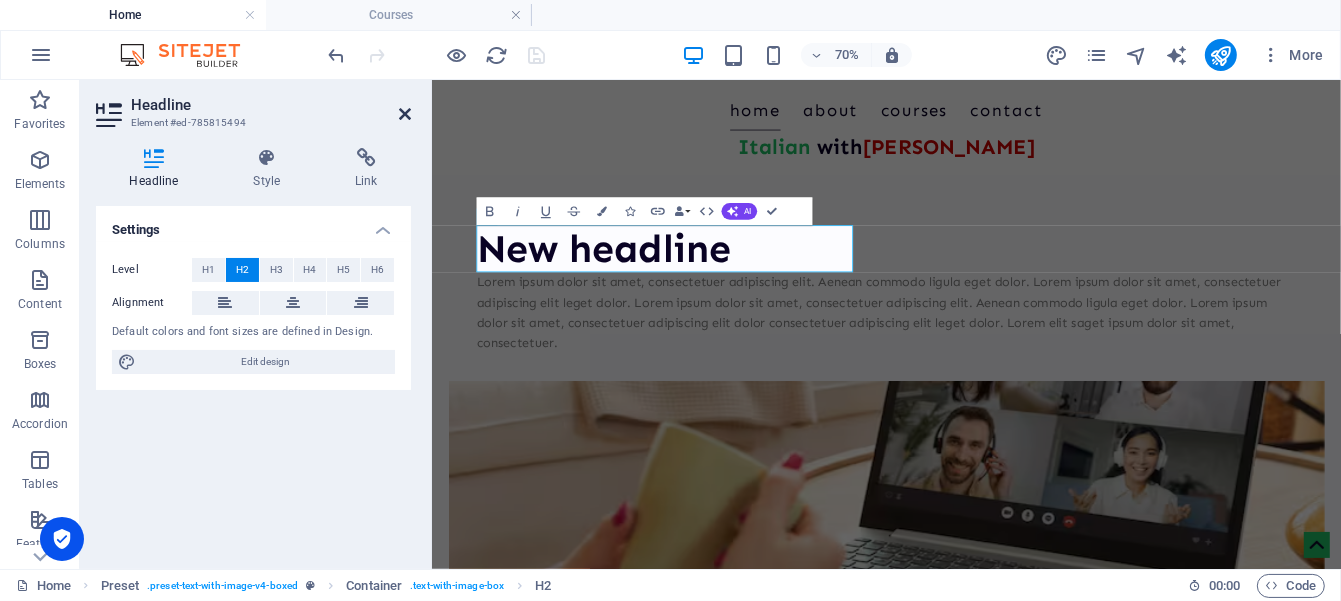 click at bounding box center (405, 114) 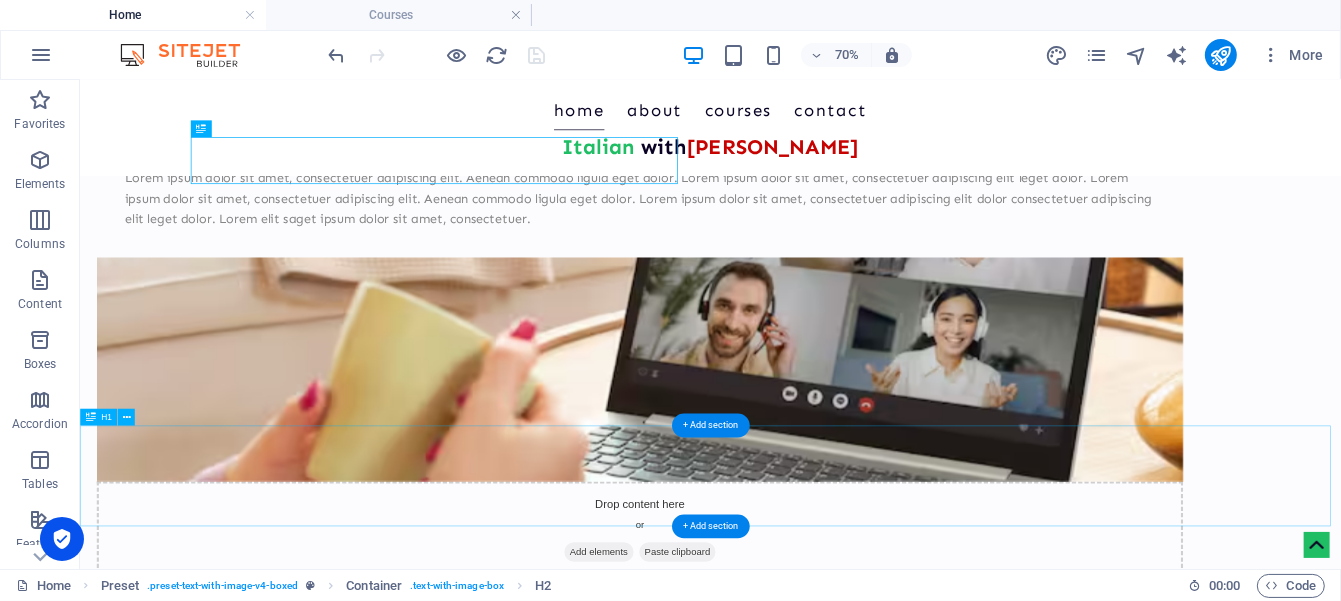 scroll, scrollTop: 166, scrollLeft: 0, axis: vertical 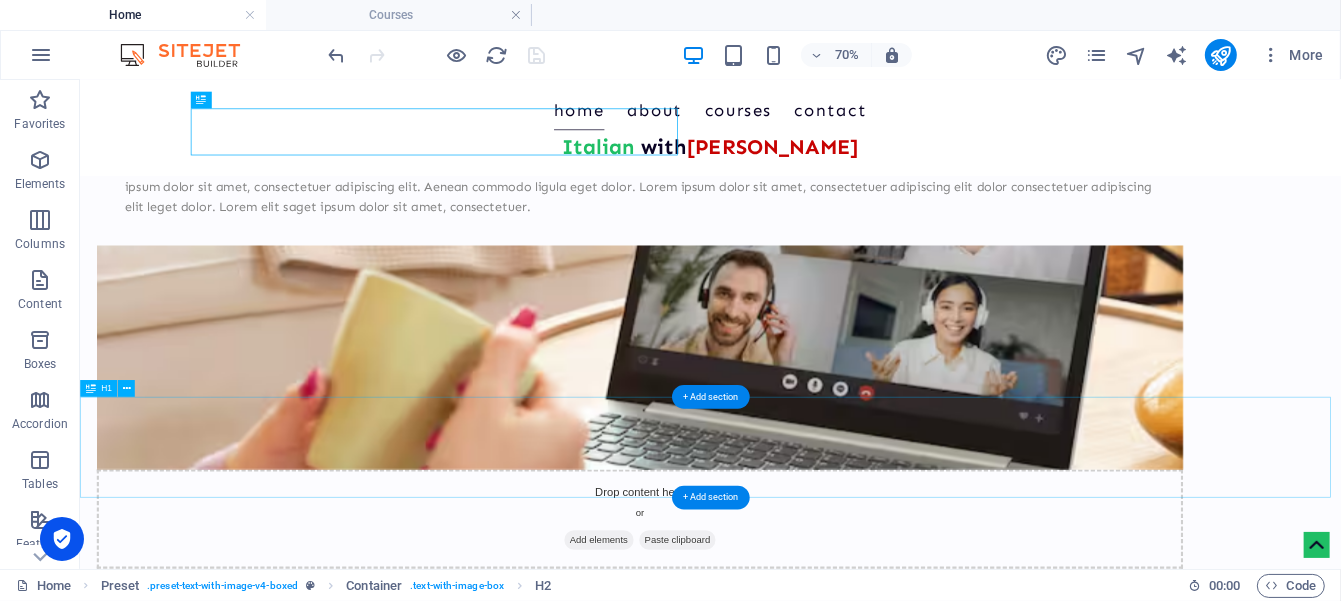 click on "💻 Learn Italian Online in Small Beginner Groups  Start Speaking from Day One" at bounding box center [980, 981] 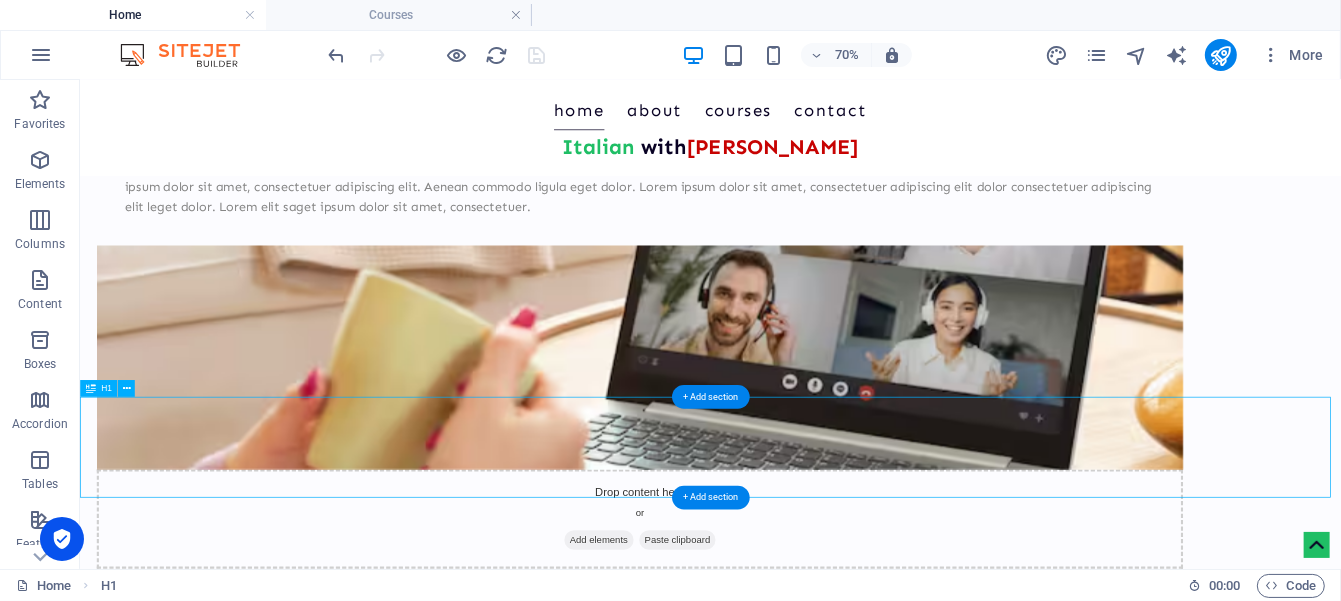 click on "💻 Learn Italian Online in Small Beginner Groups  Start Speaking from Day One" at bounding box center (980, 981) 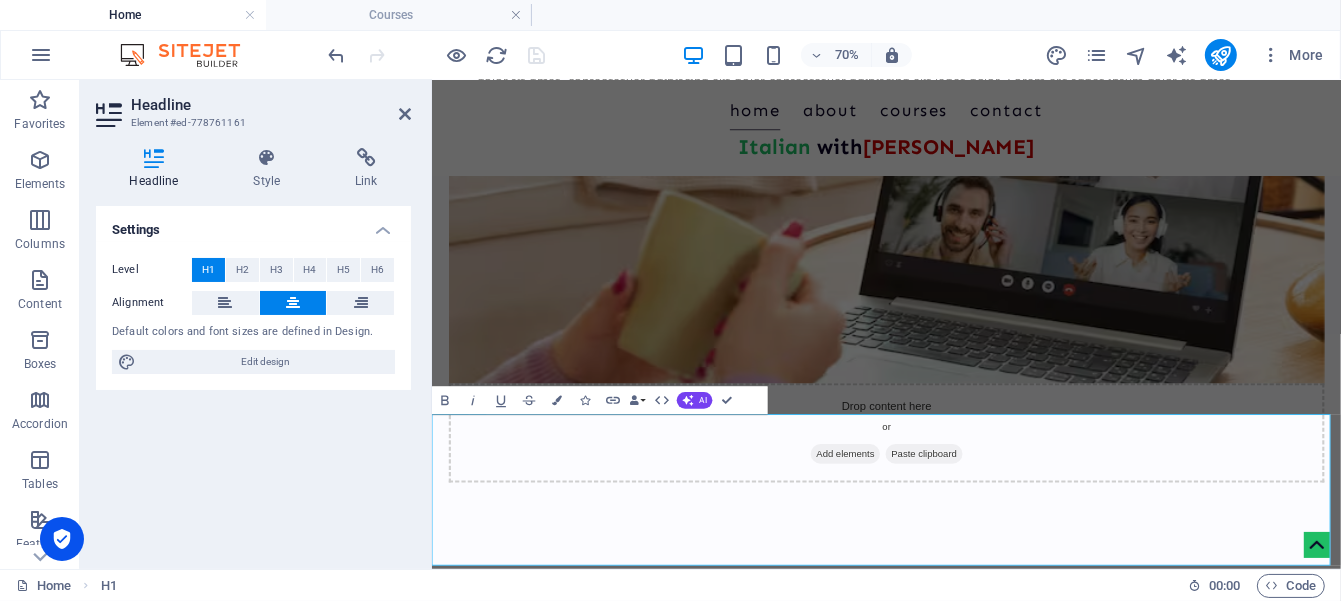 scroll, scrollTop: 499, scrollLeft: 0, axis: vertical 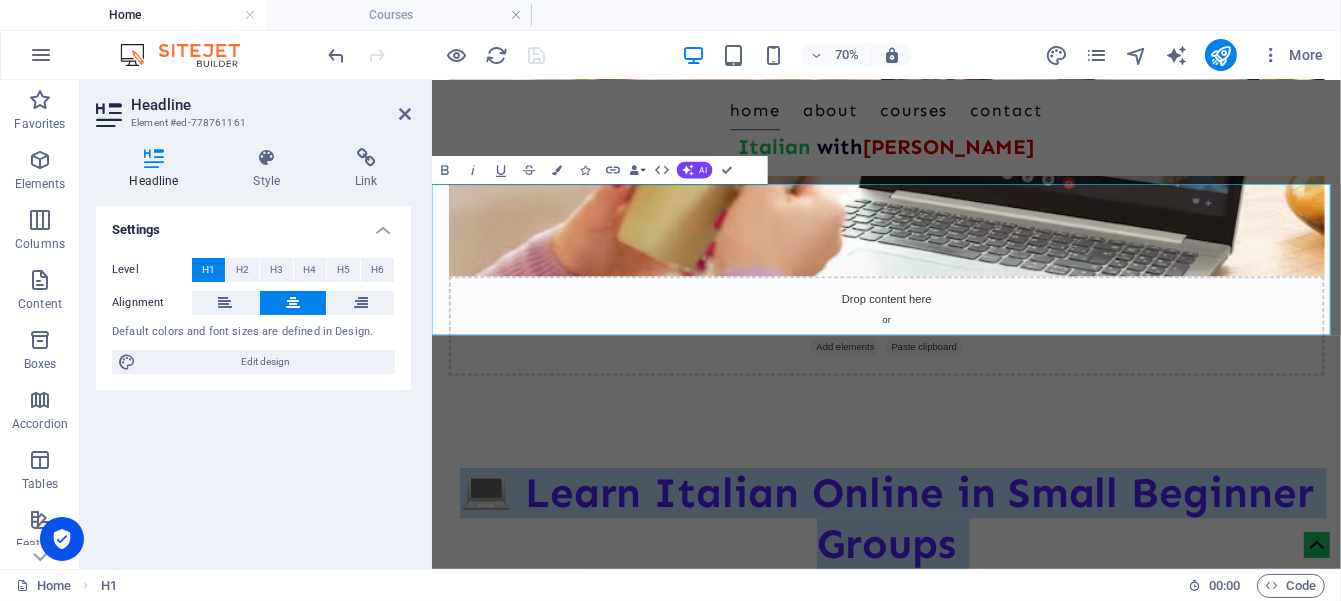 click on "💻 Learn Italian Online in Small Beginner Groups  Start Speaking from Day One" at bounding box center (1081, 741) 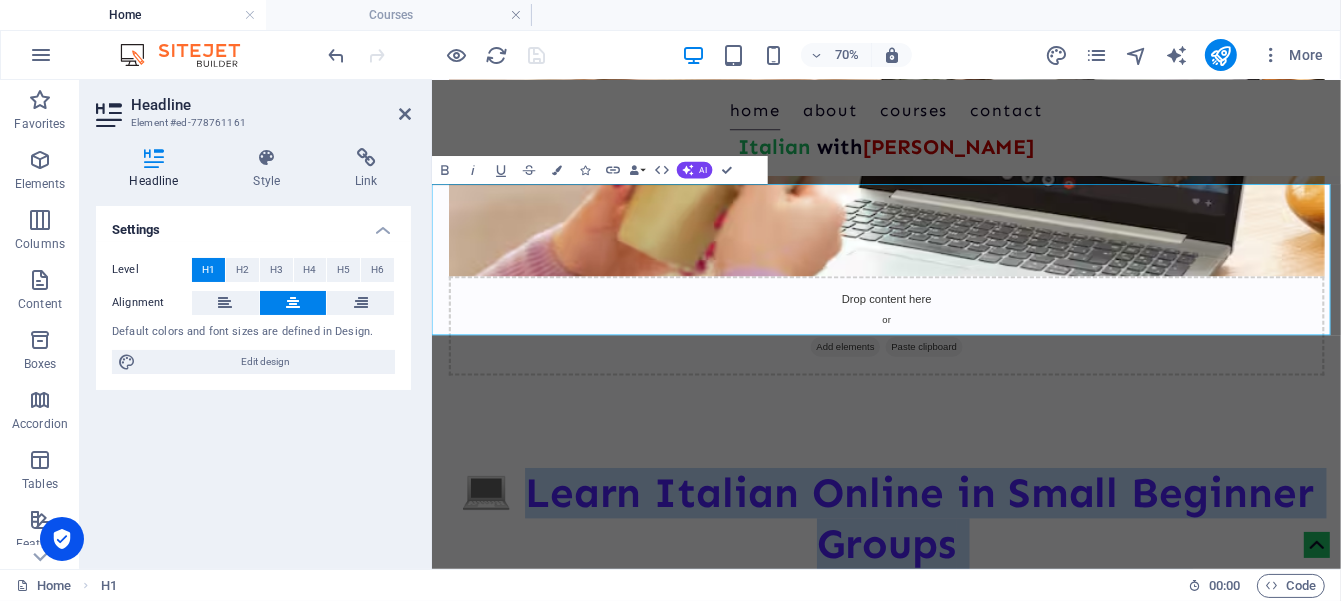 drag, startPoint x: 569, startPoint y: 278, endPoint x: 1501, endPoint y: 402, distance: 940.21277 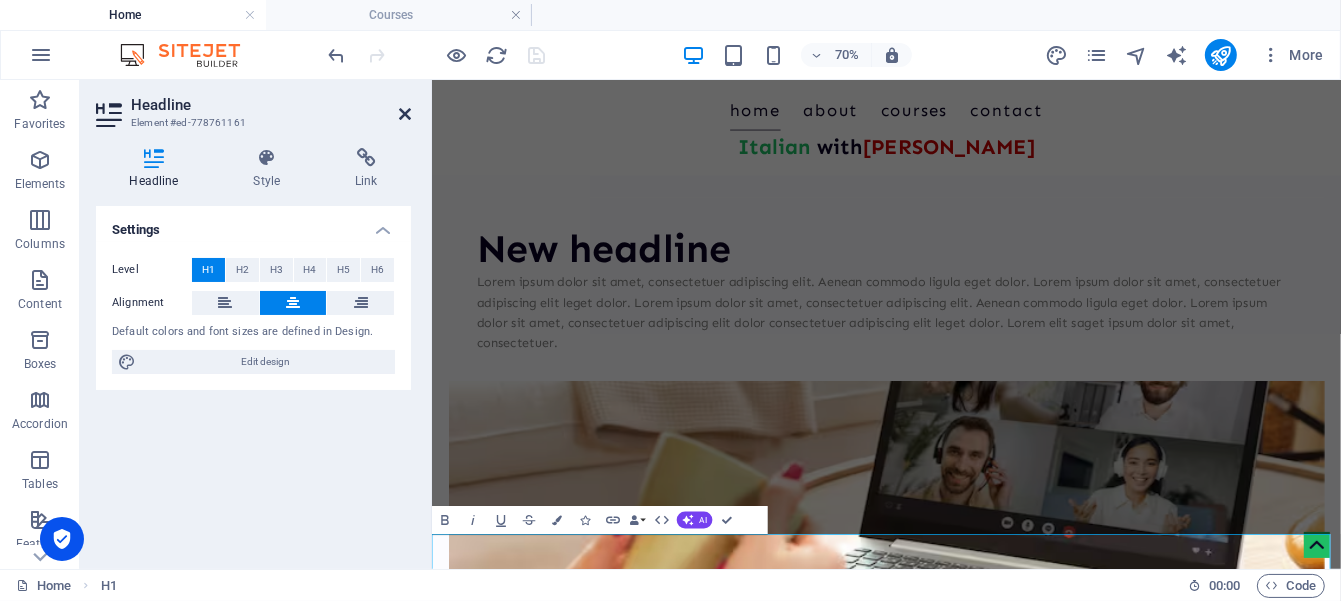 click at bounding box center (405, 114) 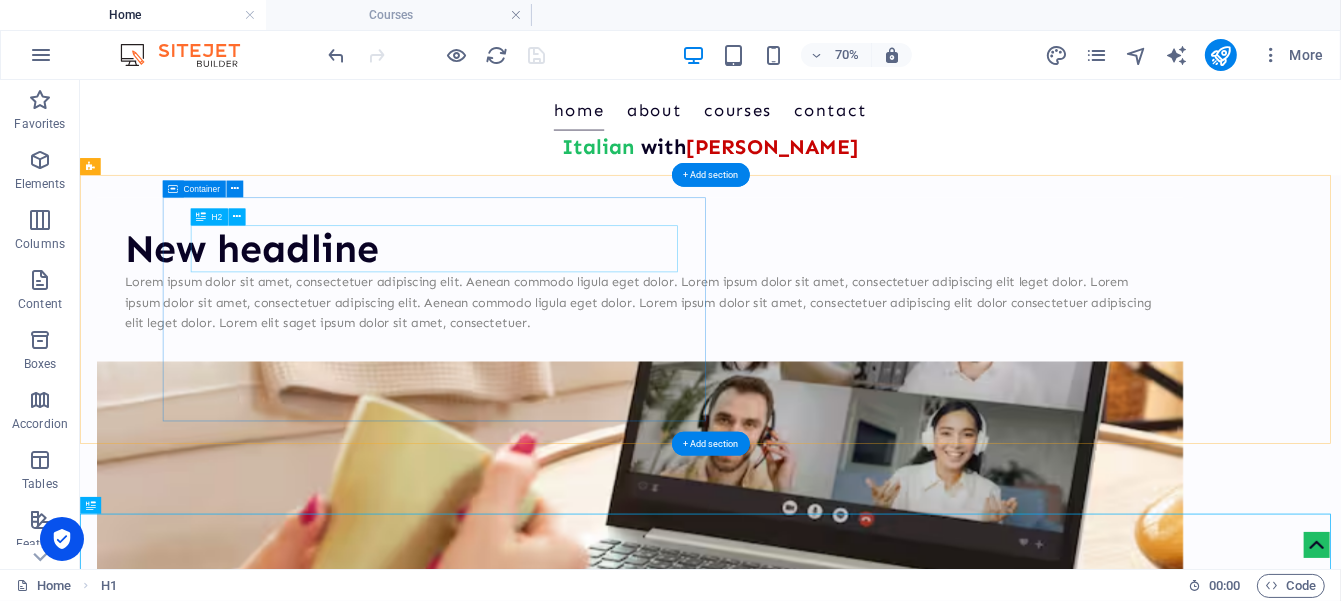 click on "New headline" at bounding box center [880, 320] 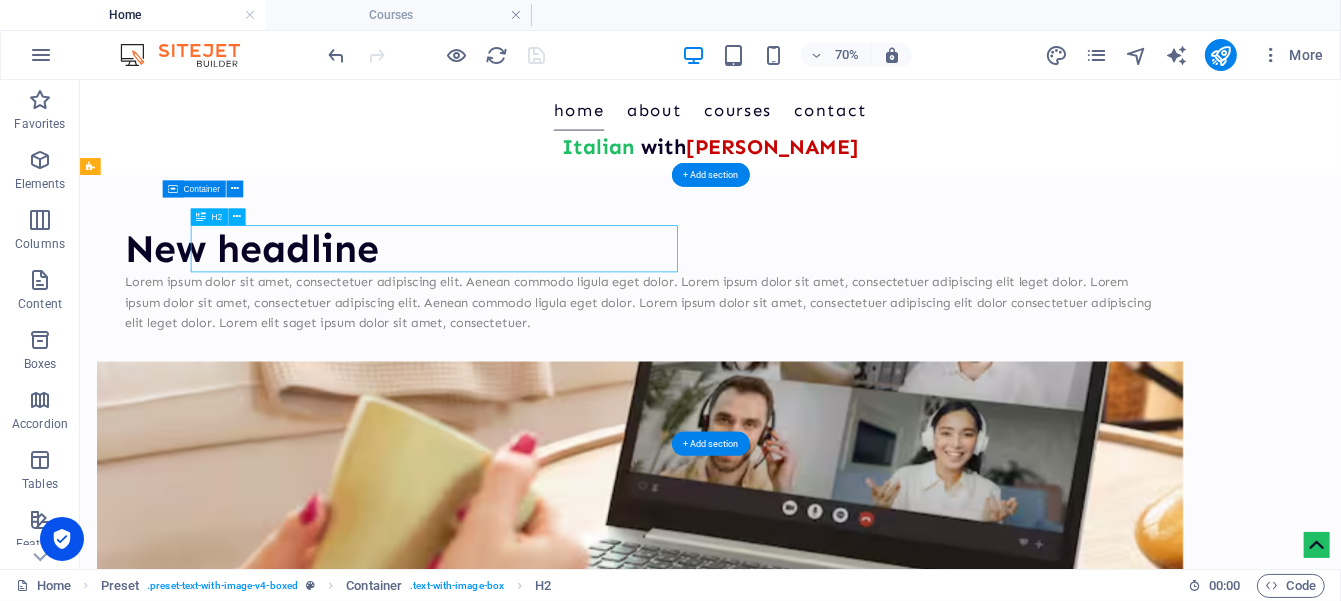 click on "New headline" at bounding box center [880, 320] 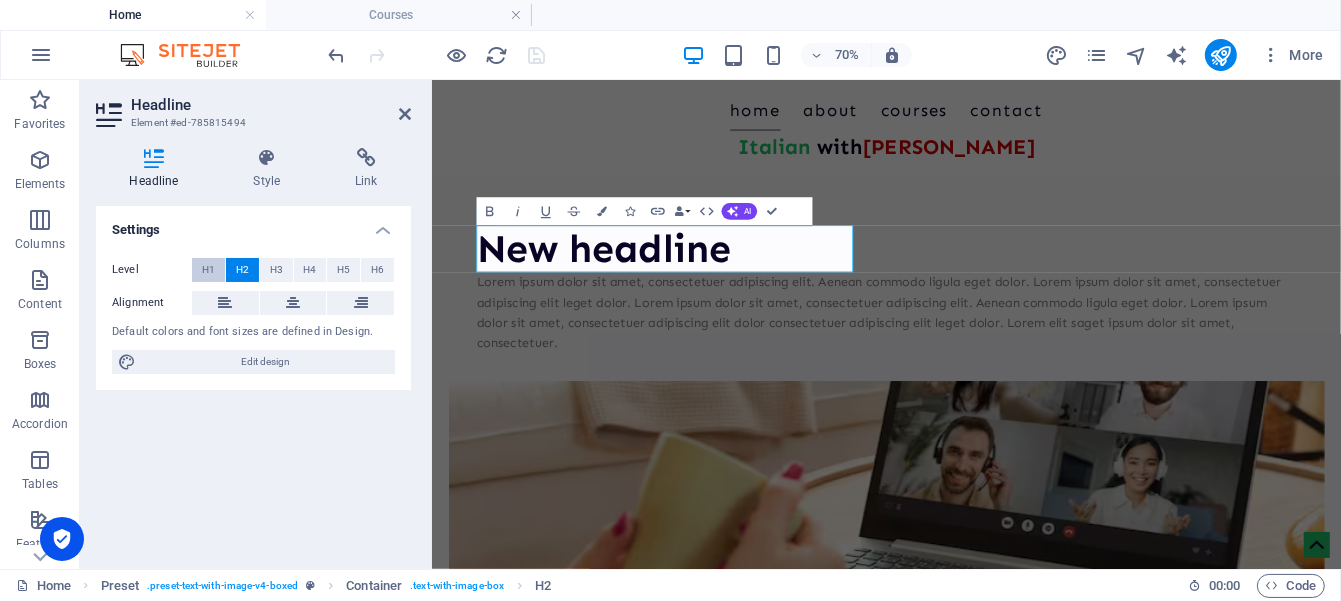 click on "H1" at bounding box center [208, 270] 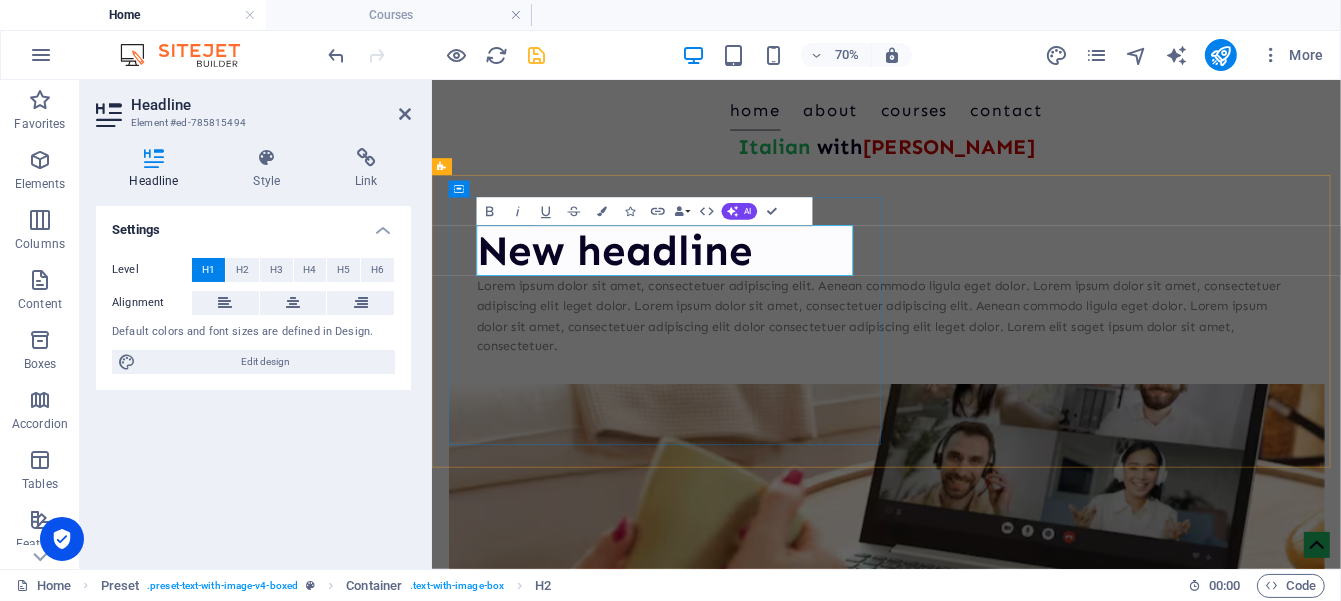 click on "New headline" at bounding box center (1080, 323) 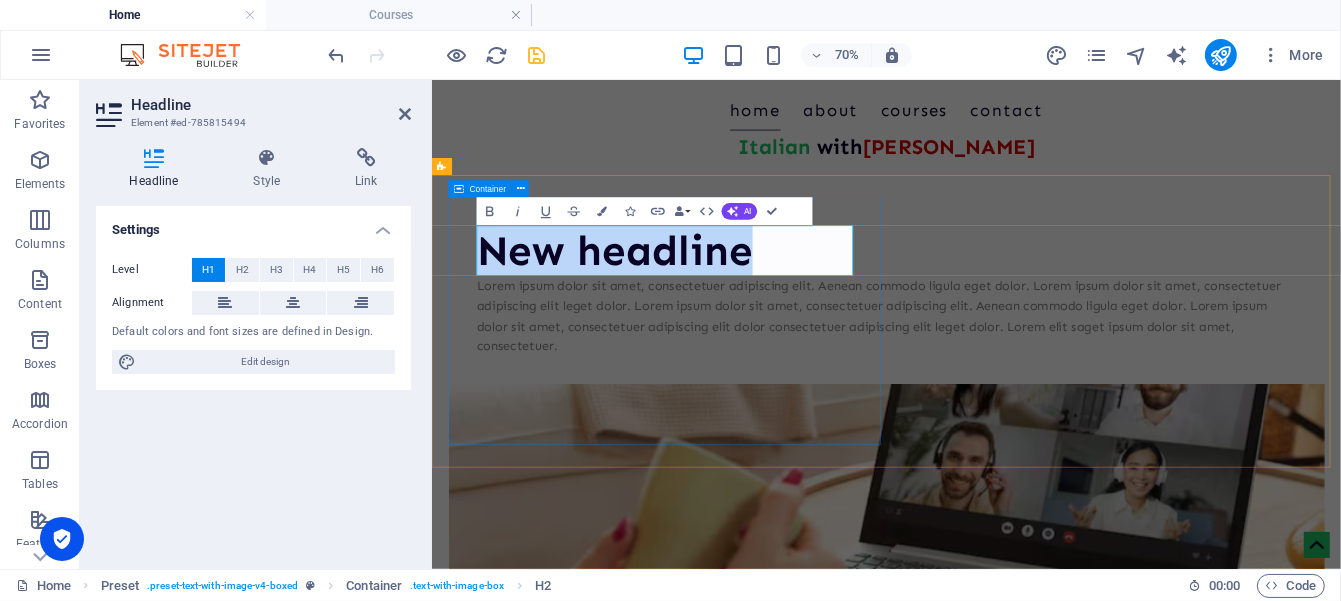 drag, startPoint x: 875, startPoint y: 332, endPoint x: 472, endPoint y: 342, distance: 403.12405 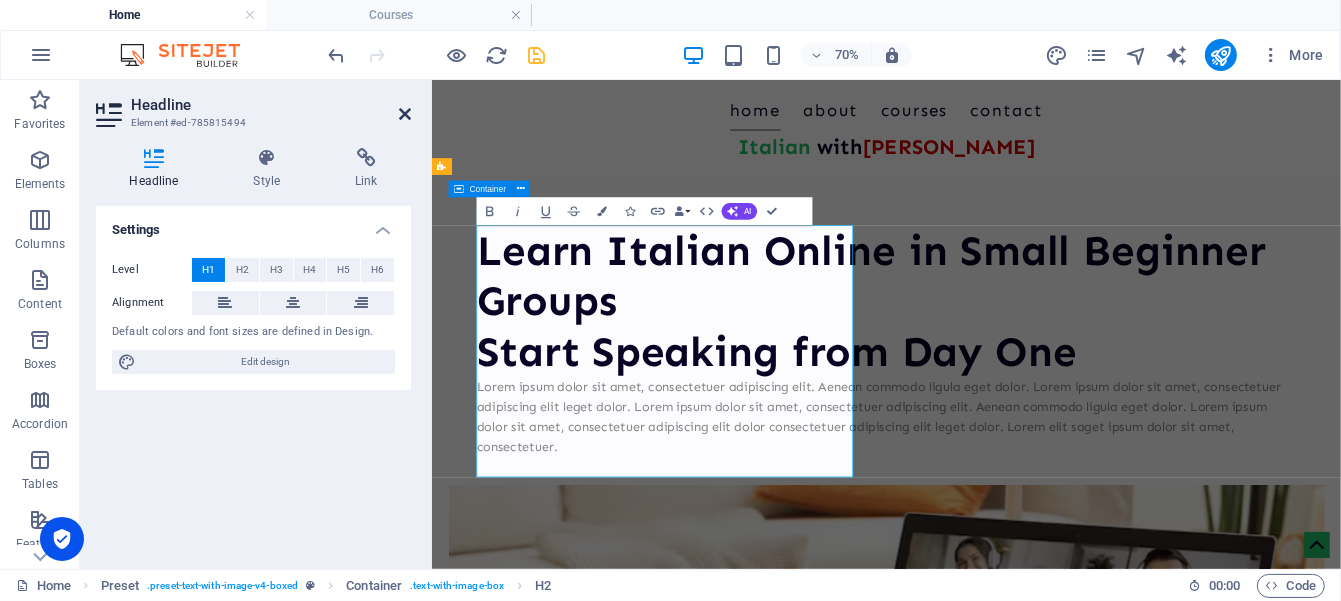 click at bounding box center [405, 114] 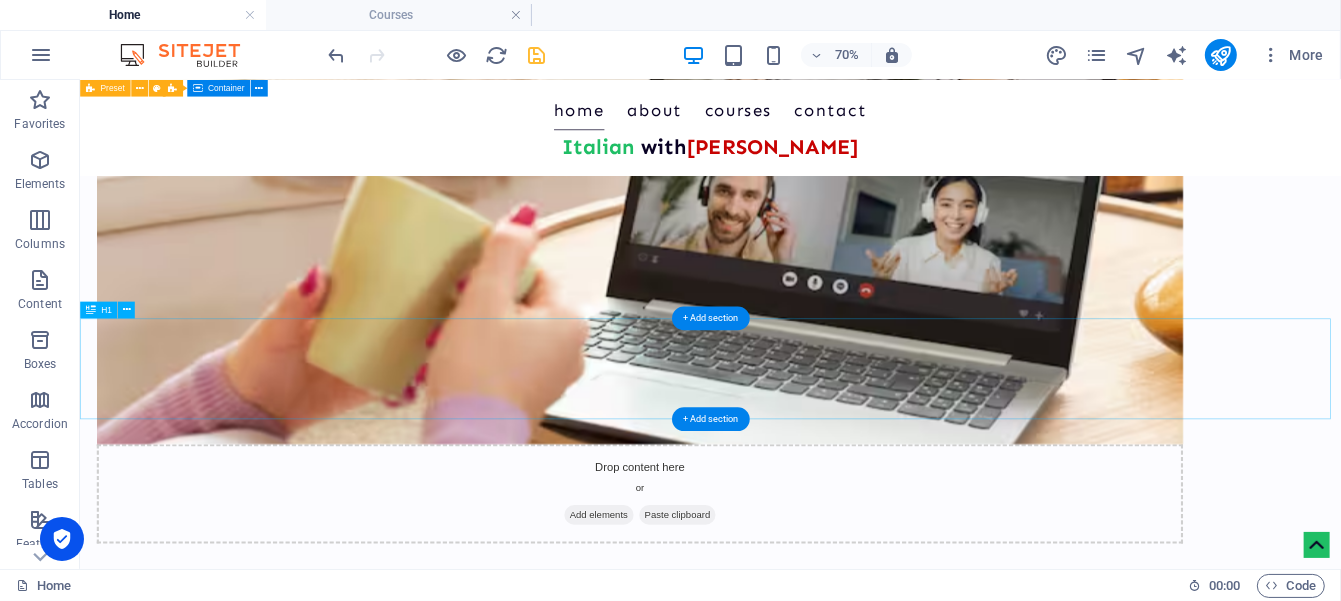 scroll, scrollTop: 166, scrollLeft: 0, axis: vertical 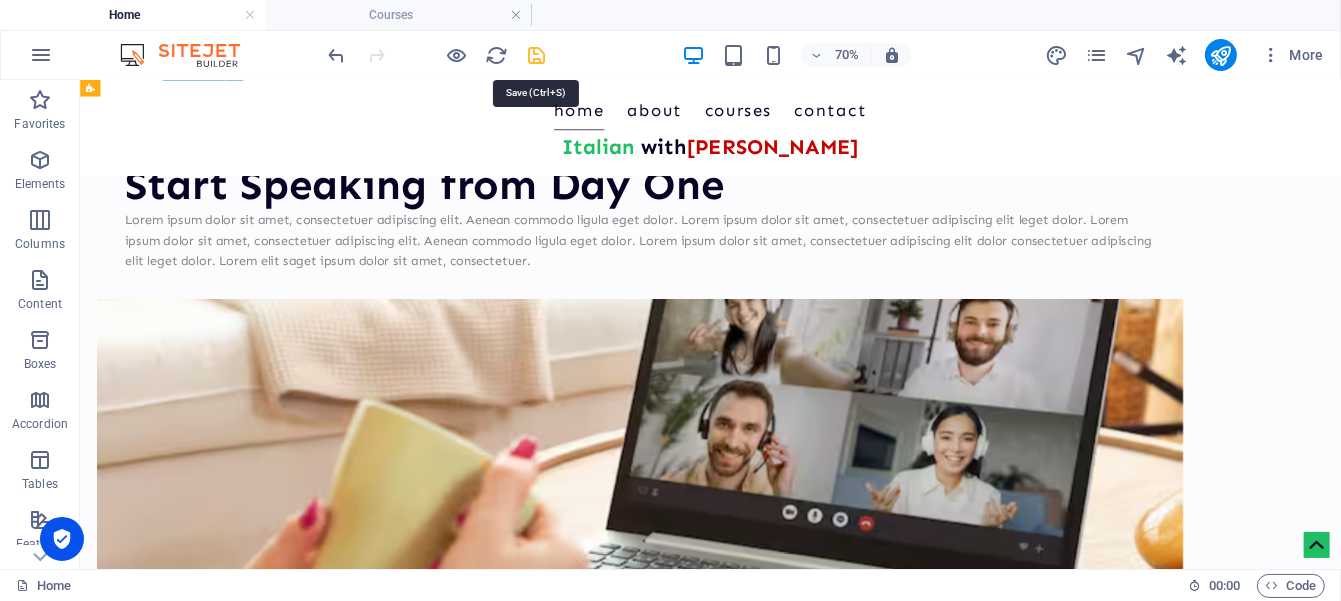 click at bounding box center [537, 55] 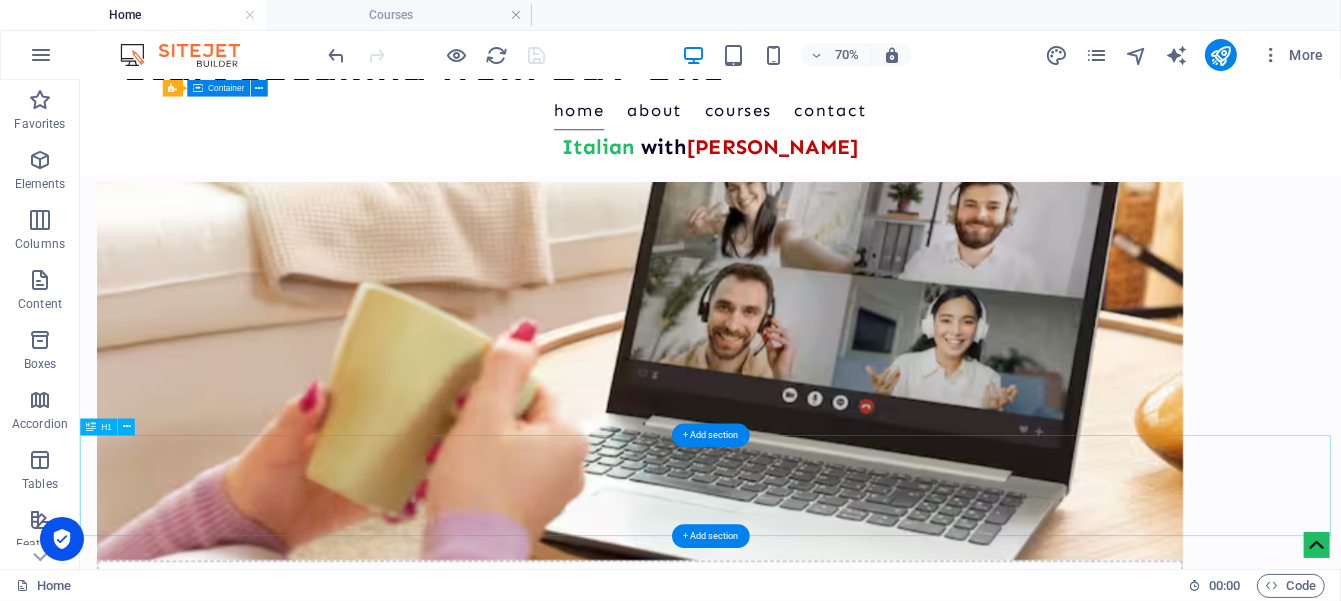 scroll, scrollTop: 499, scrollLeft: 0, axis: vertical 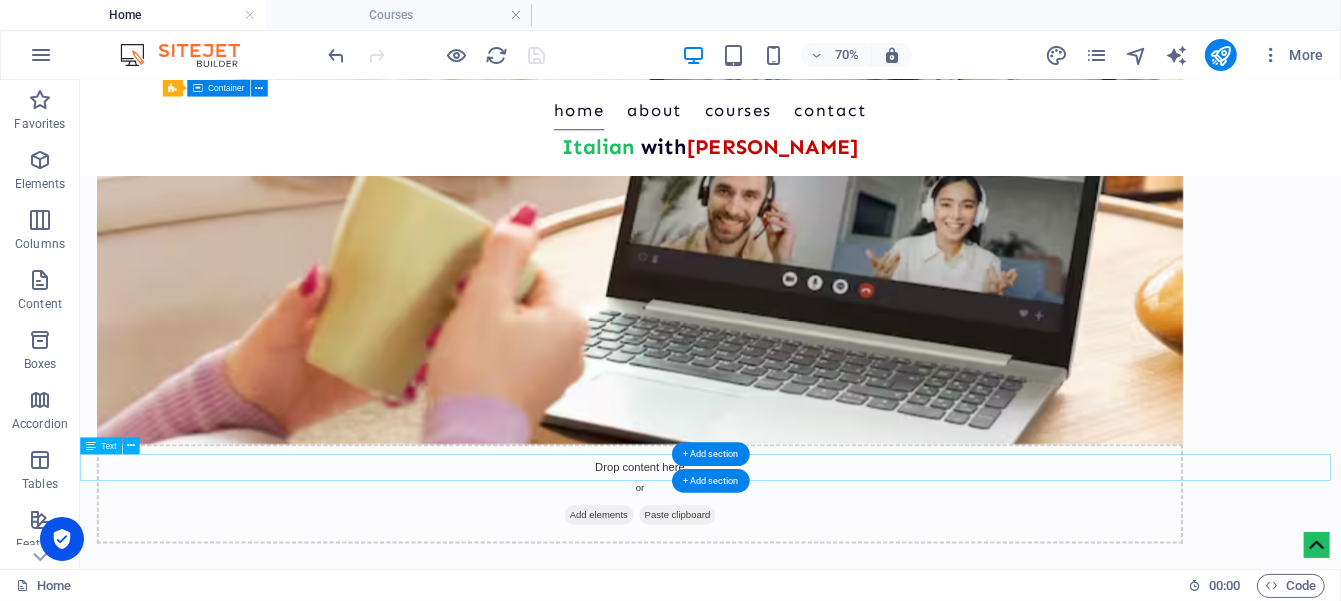 click on "Join friendly Zoom lessons that help you speak, connect, and feel confident — even if you’re starting from zero." at bounding box center (980, 1086) 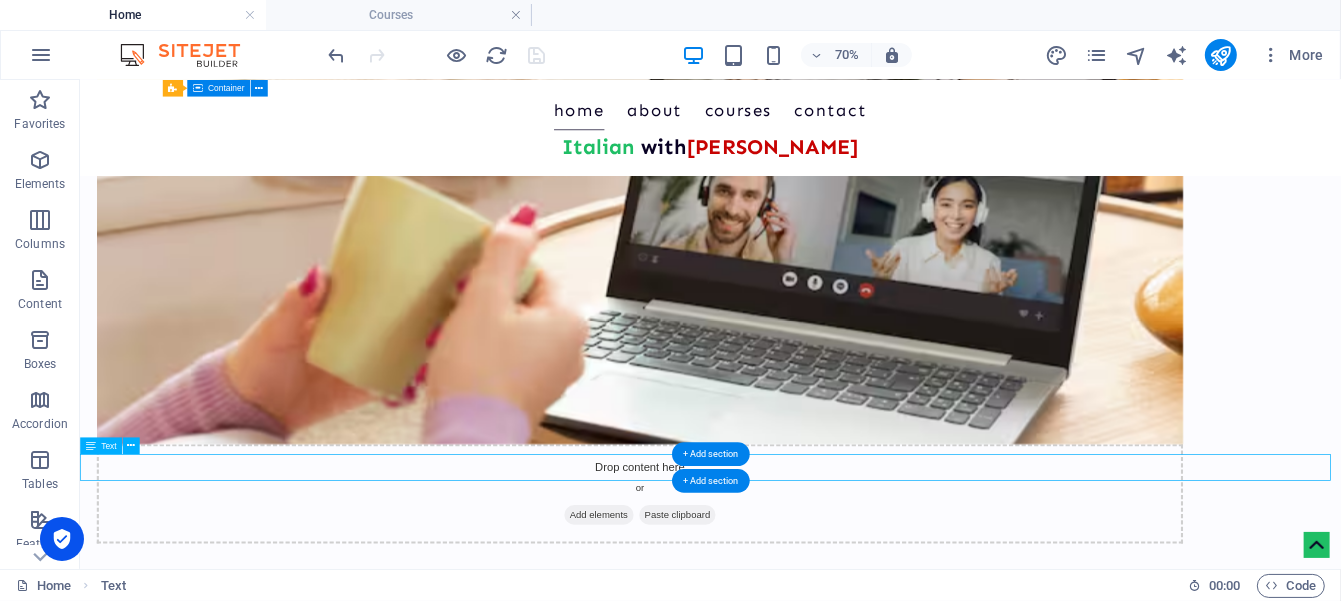 drag, startPoint x: 419, startPoint y: 636, endPoint x: 397, endPoint y: 548, distance: 90.70832 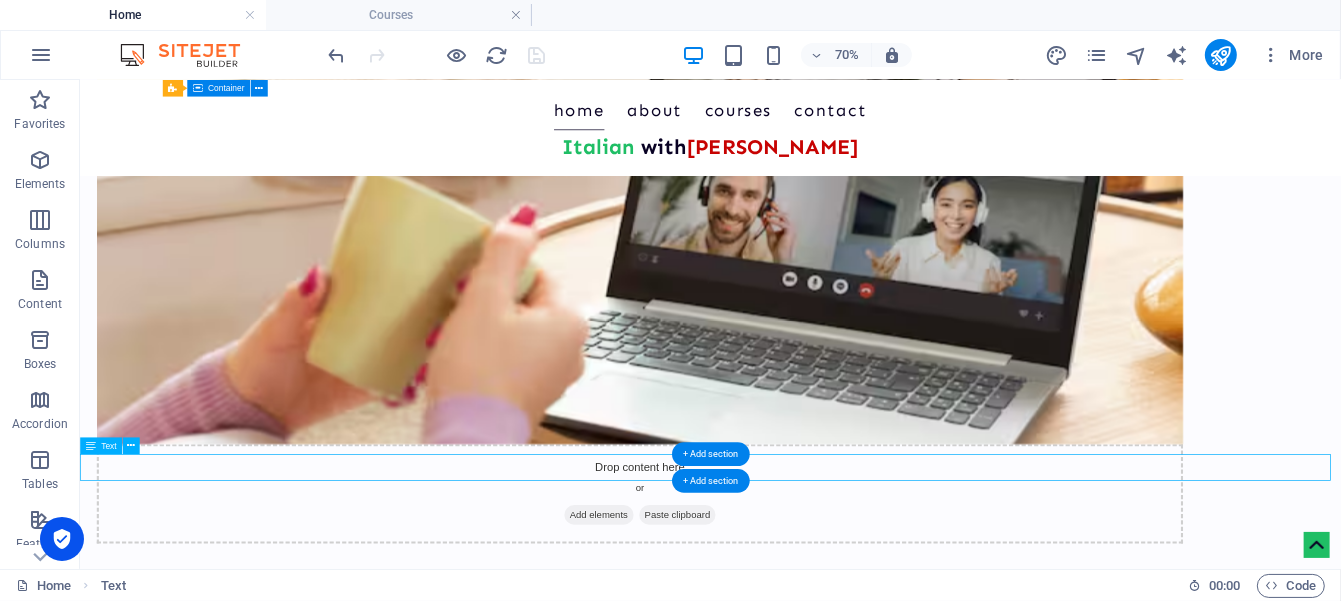 click on "Join friendly Zoom lessons that help you speak, connect, and feel confident — even if you’re starting from zero." at bounding box center (980, 1086) 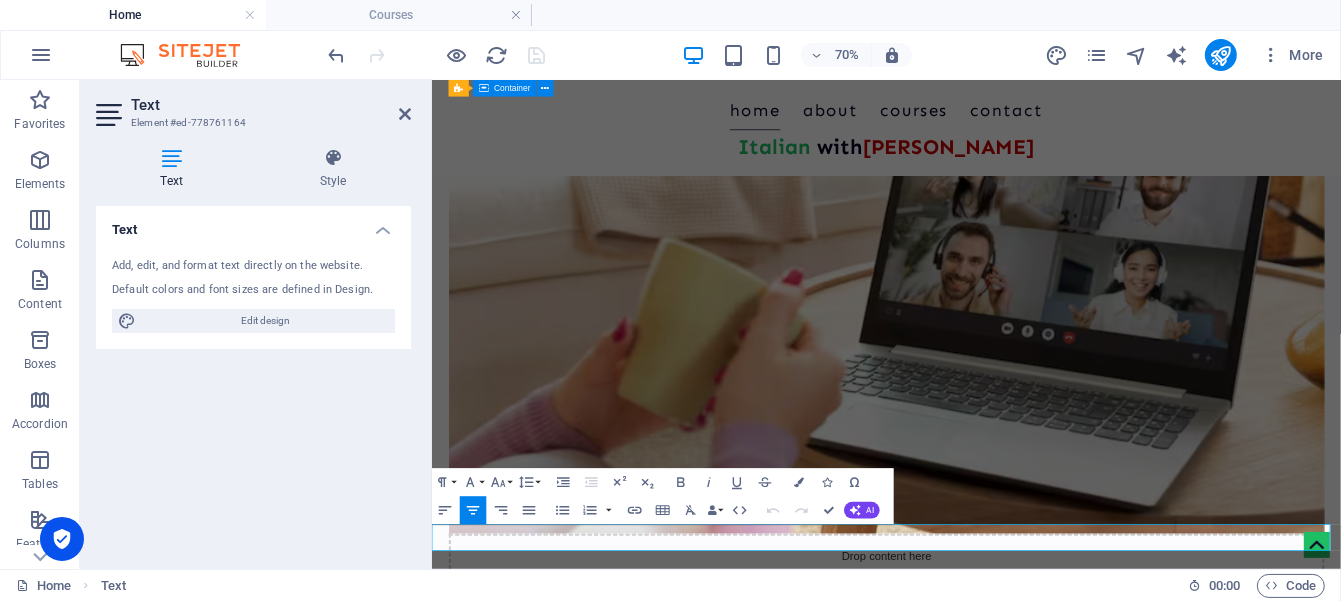 scroll, scrollTop: 572, scrollLeft: 2, axis: both 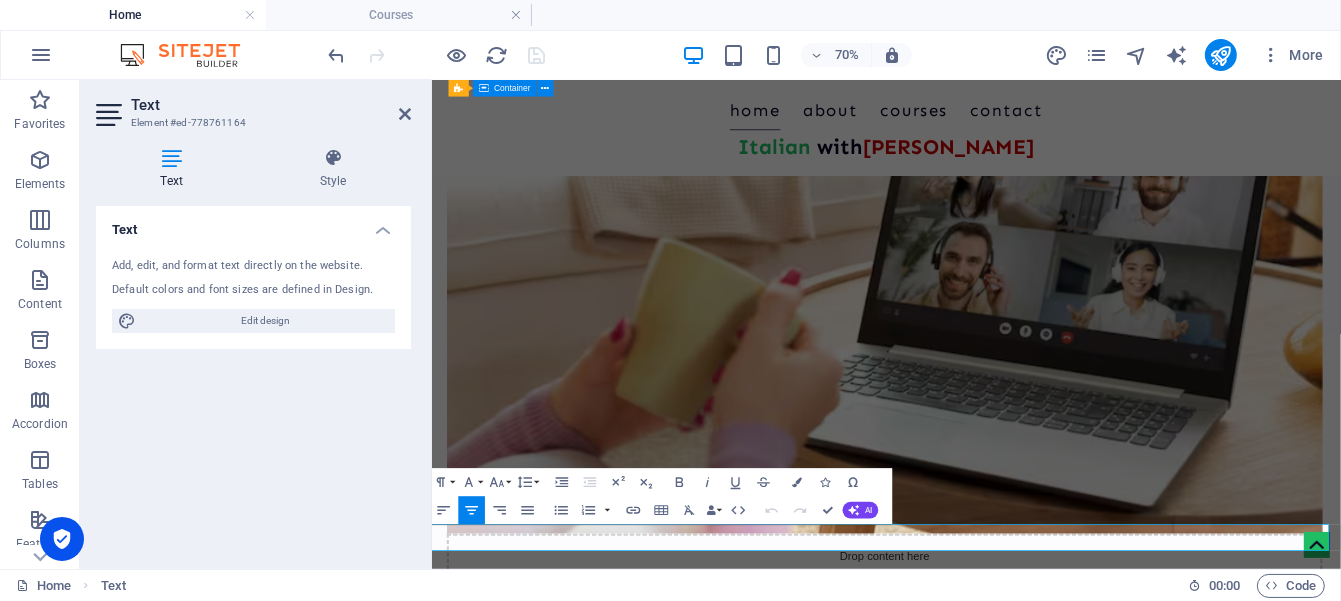 drag, startPoint x: 441, startPoint y: 731, endPoint x: 1450, endPoint y: 761, distance: 1009.44586 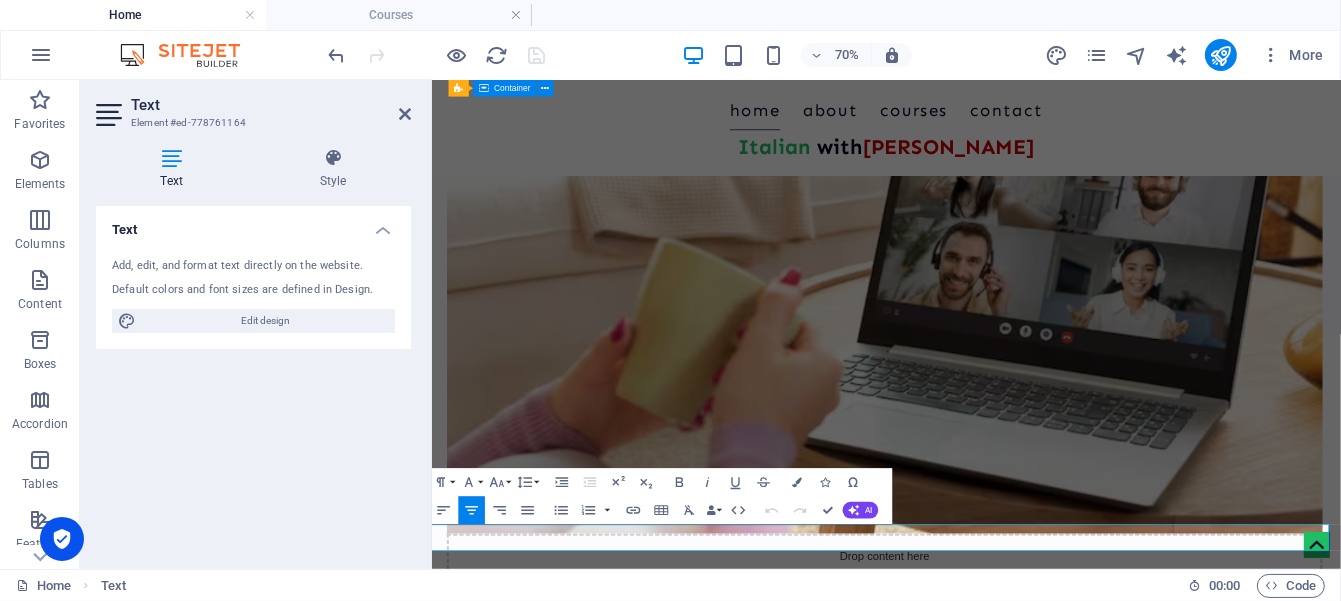 copy on "Join friendly Zoom lessons that help you speak, connect, and feel confident — even if you’re starting from zero." 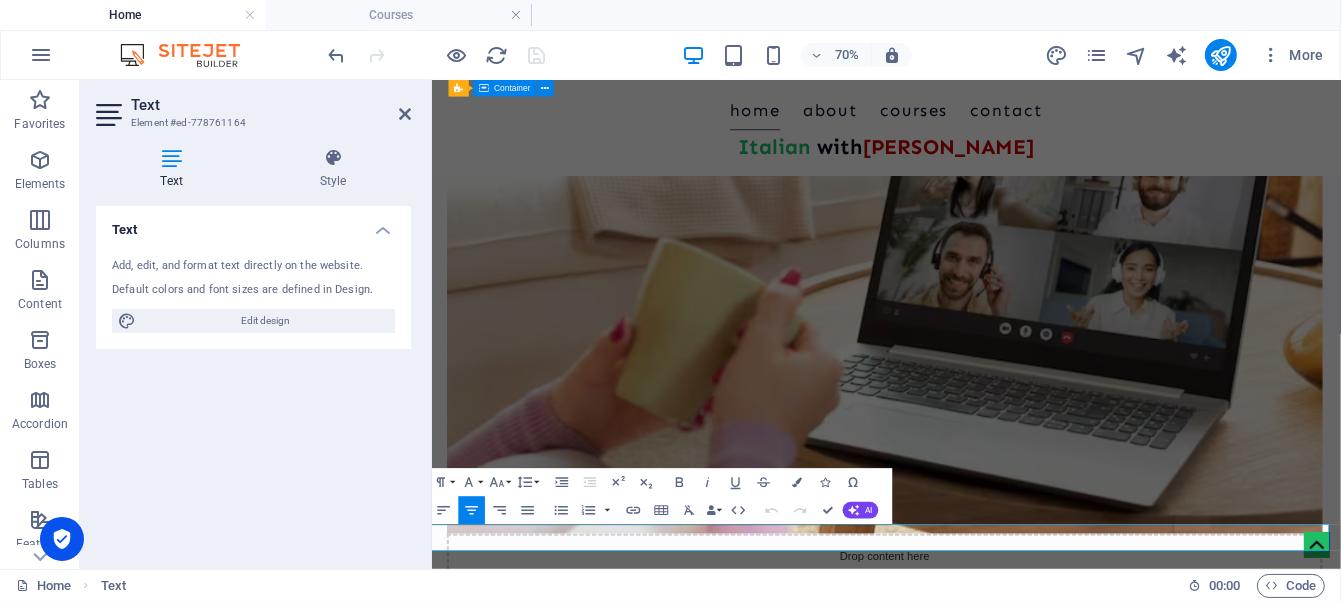 click on "Text Element #ed-778761164" at bounding box center [253, 106] 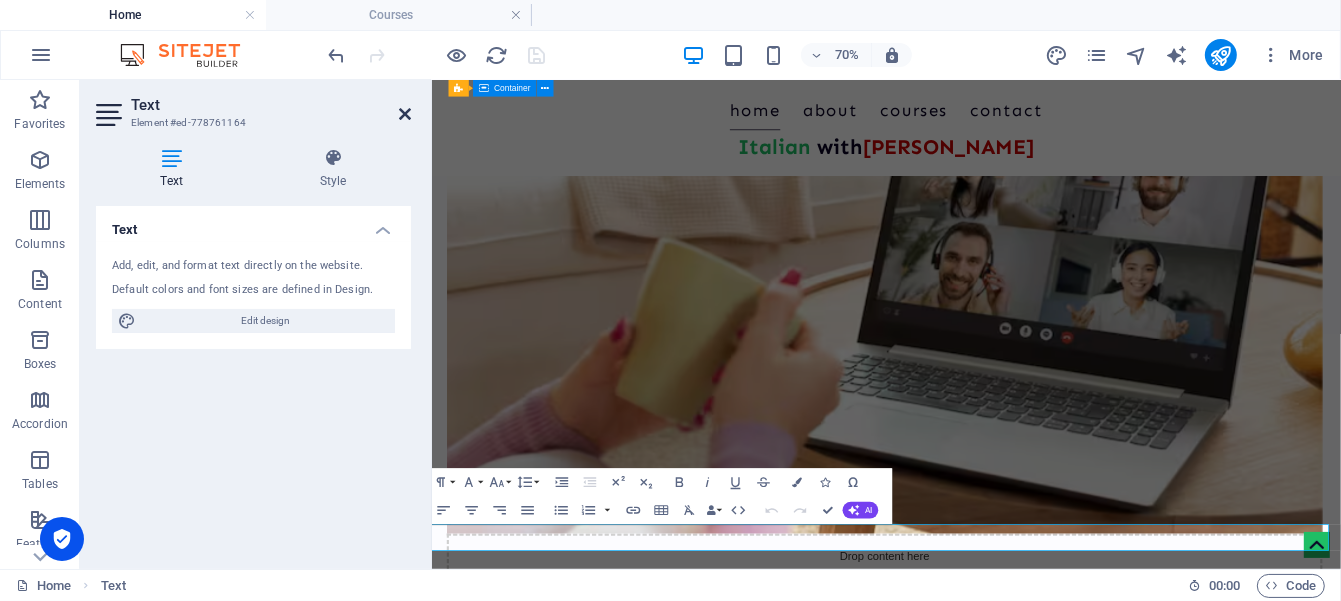click at bounding box center [405, 114] 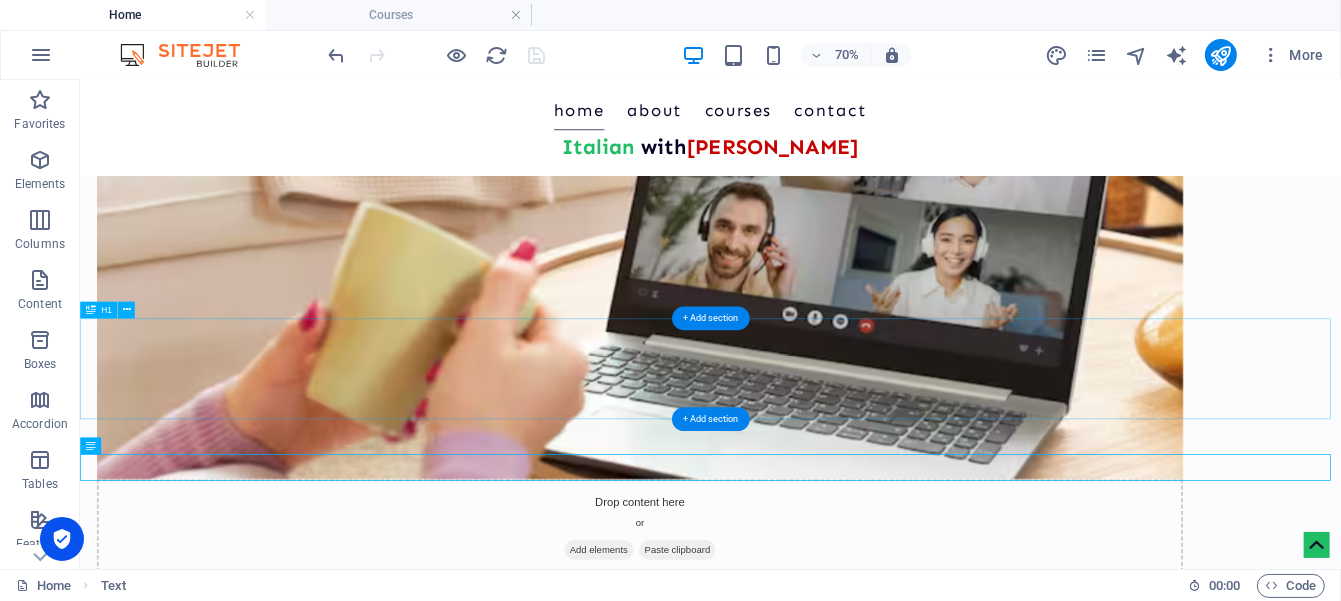 scroll, scrollTop: 166, scrollLeft: 0, axis: vertical 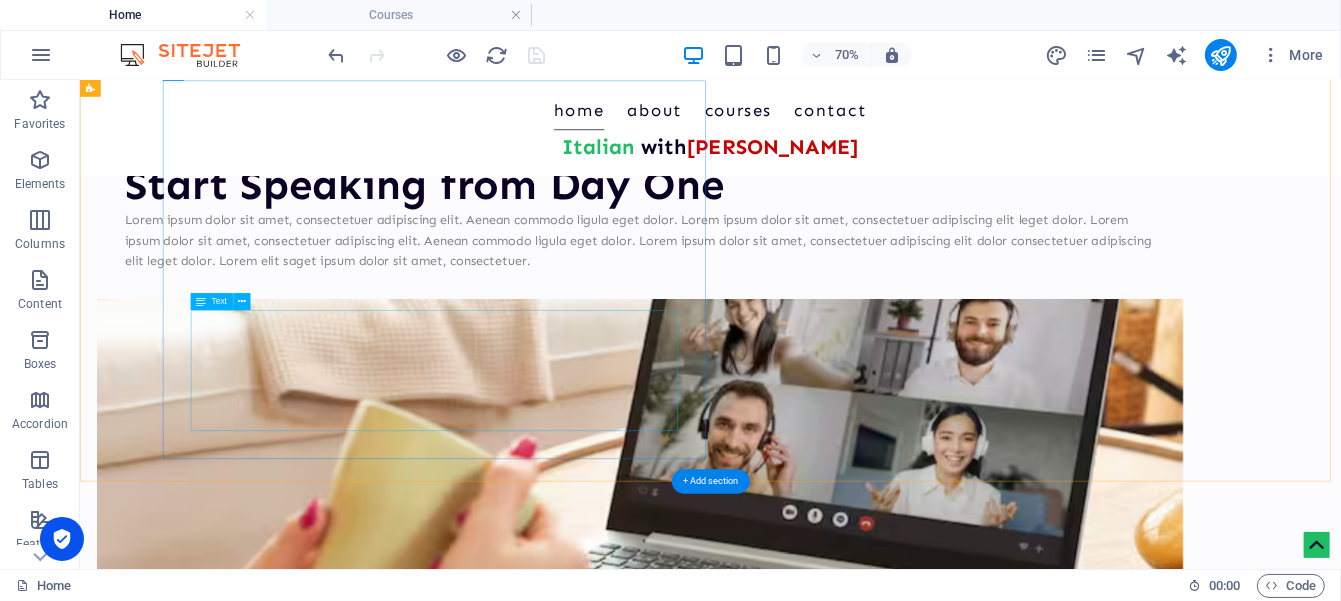 click on "Lorem ipsum dolor sit amet, consectetuer adipiscing elit. Aenean commodo ligula eget dolor. Lorem ipsum dolor sit amet, consectetuer adipiscing elit leget dolor. Lorem ipsum dolor sit amet, consectetuer adipiscing elit. Aenean commodo ligula eget dolor. Lorem ipsum dolor sit amet, consectetuer adipiscing elit dolor consectetuer adipiscing elit leget dolor. Lorem elit saget ipsum dolor sit amet, consectetuer." at bounding box center [880, 308] 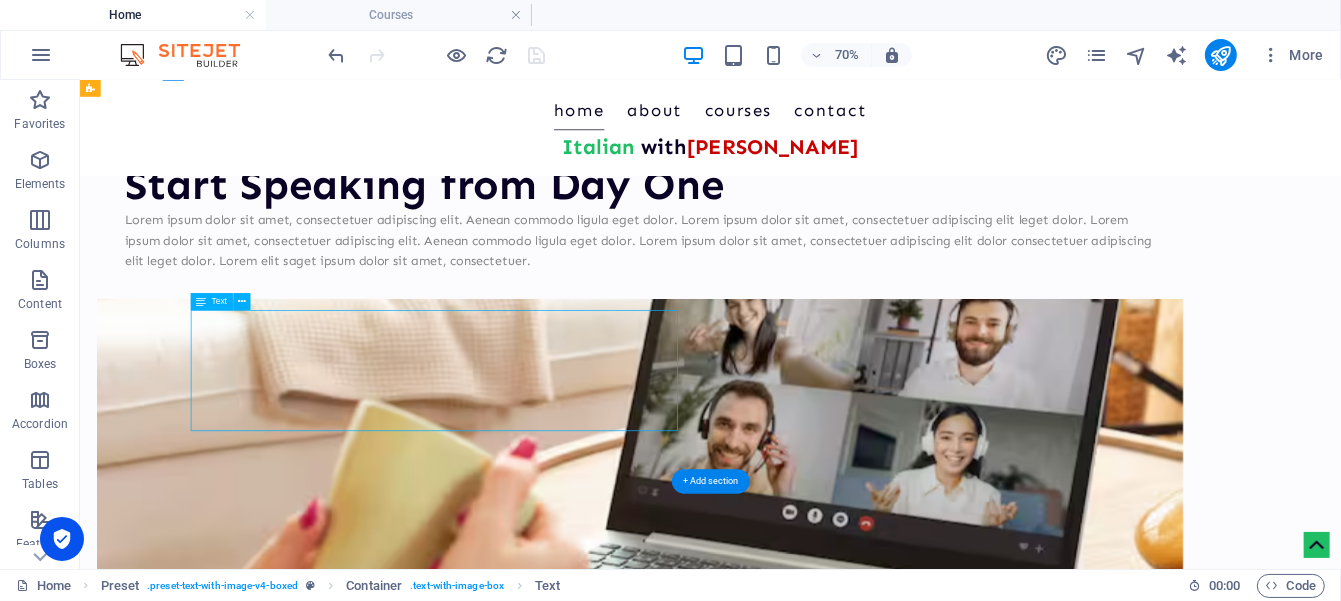 click on "Lorem ipsum dolor sit amet, consectetuer adipiscing elit. Aenean commodo ligula eget dolor. Lorem ipsum dolor sit amet, consectetuer adipiscing elit leget dolor. Lorem ipsum dolor sit amet, consectetuer adipiscing elit. Aenean commodo ligula eget dolor. Lorem ipsum dolor sit amet, consectetuer adipiscing elit dolor consectetuer adipiscing elit leget dolor. Lorem elit saget ipsum dolor sit amet, consectetuer." at bounding box center [880, 308] 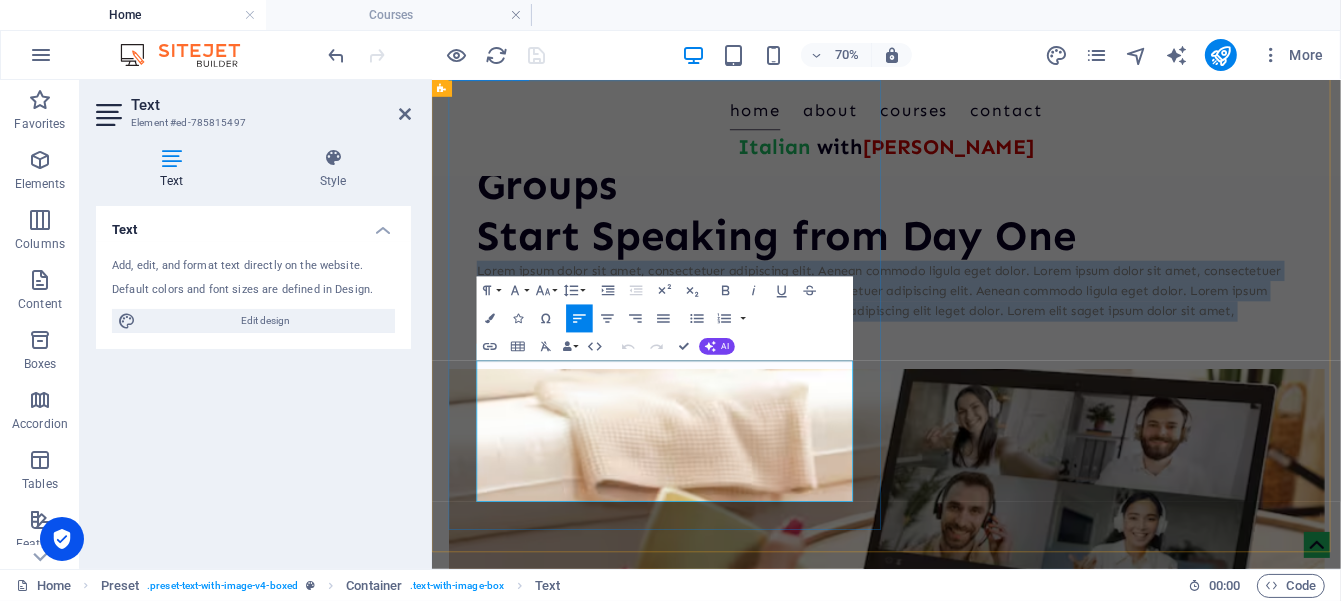 drag, startPoint x: 866, startPoint y: 638, endPoint x: 488, endPoint y: 500, distance: 402.40277 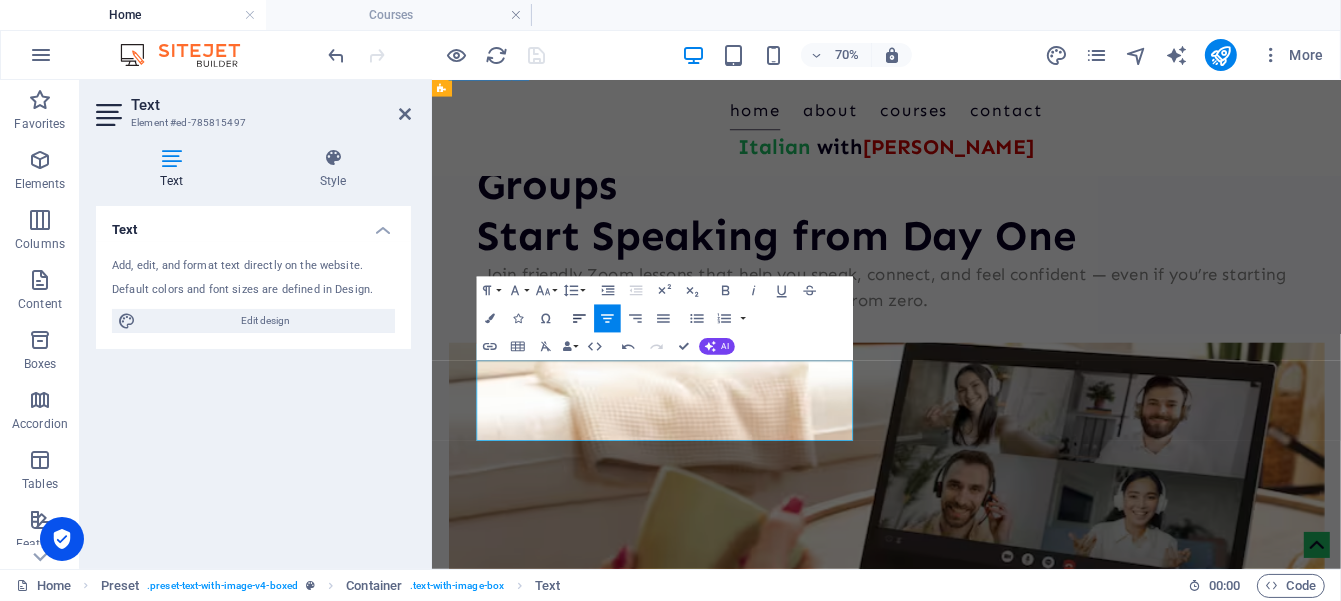 click 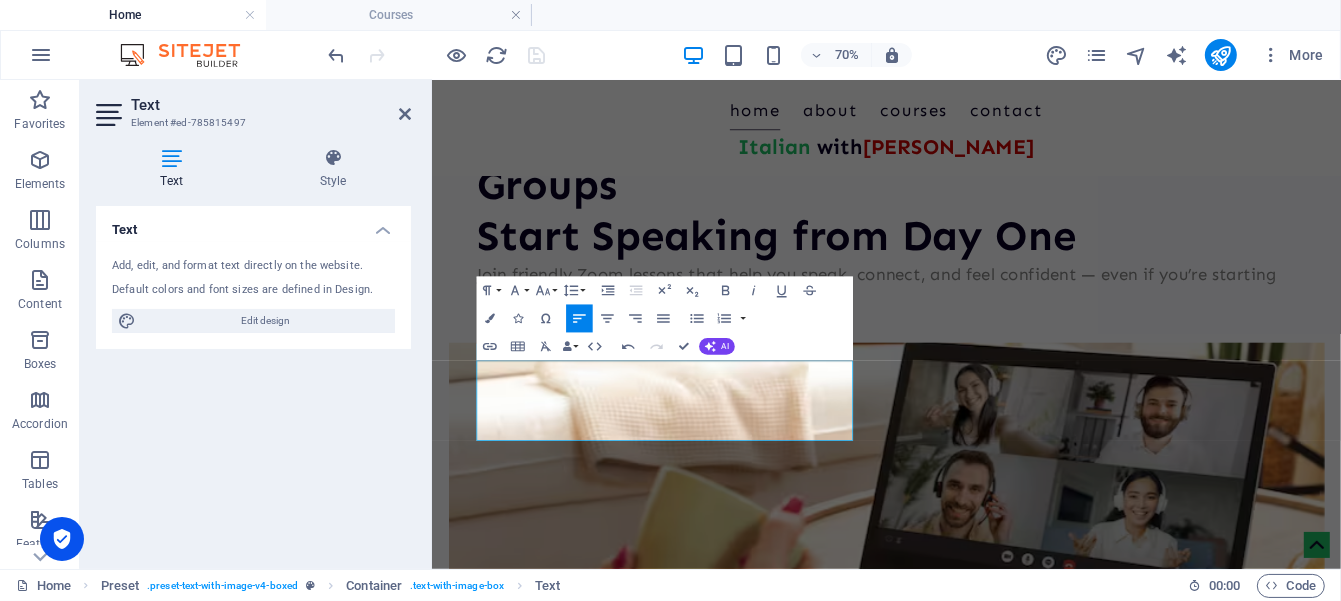 click on "Text" at bounding box center [271, 105] 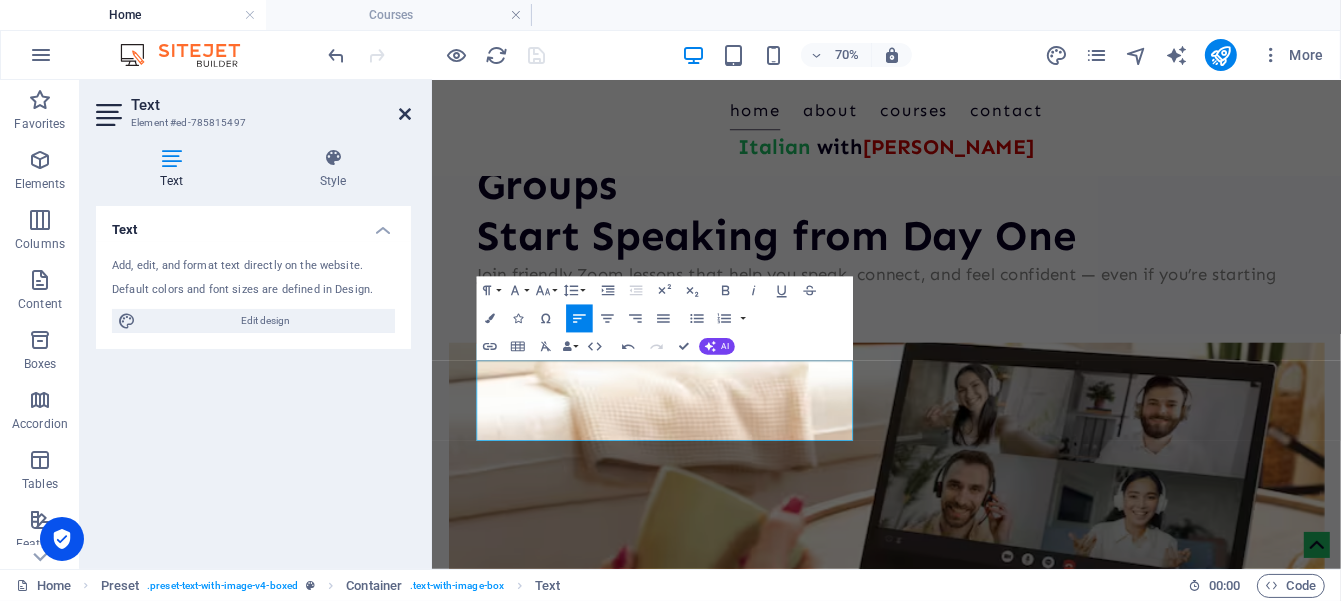 click at bounding box center (405, 114) 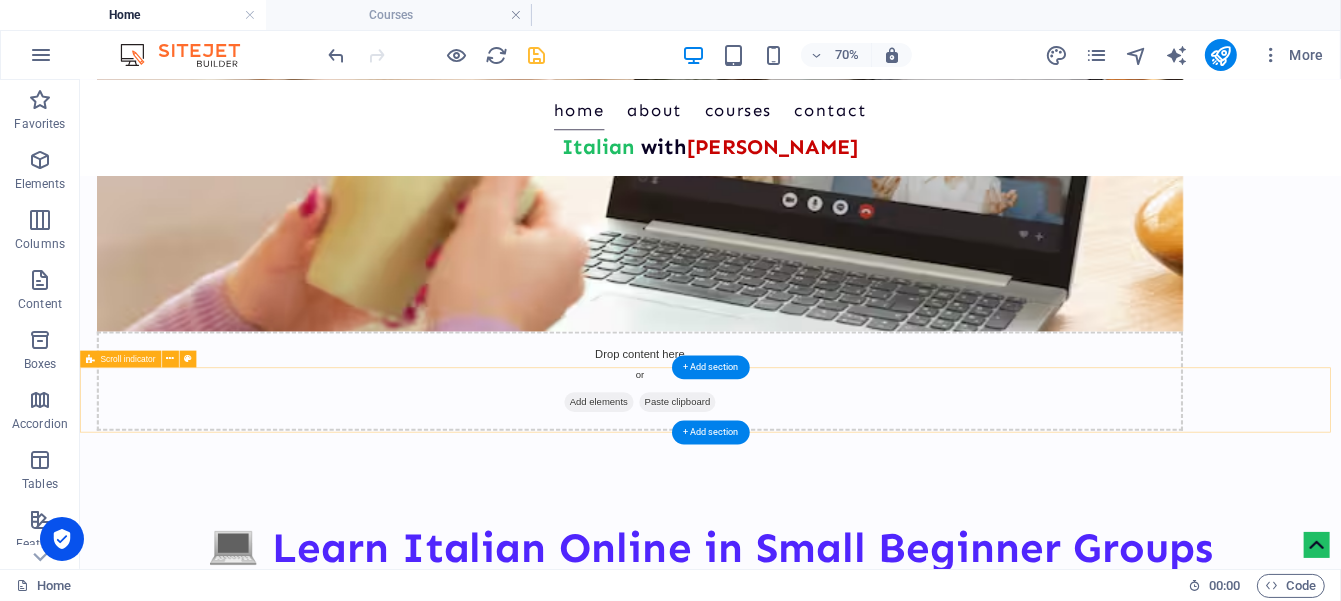 scroll, scrollTop: 499, scrollLeft: 0, axis: vertical 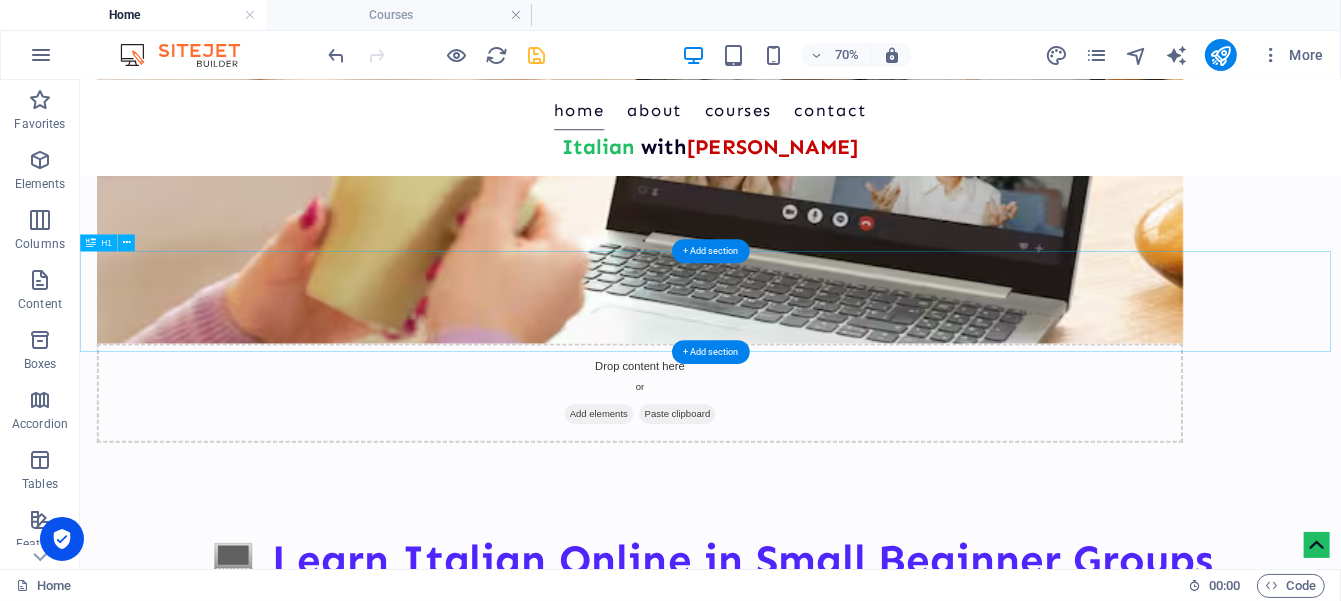 click on "💻 Learn Italian Online in Small Beginner Groups  Start Speaking from Day One" at bounding box center (980, 801) 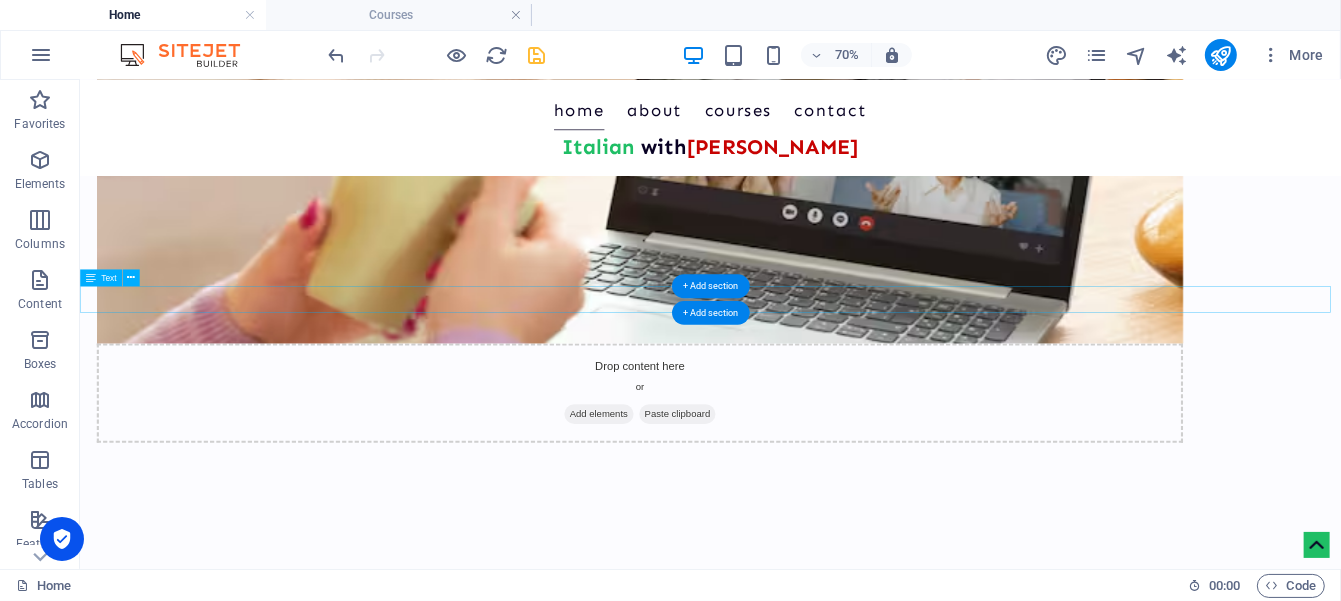click on "Join friendly Zoom lessons that help you speak, connect, and feel confident — even if you’re starting from zero." at bounding box center [980, 798] 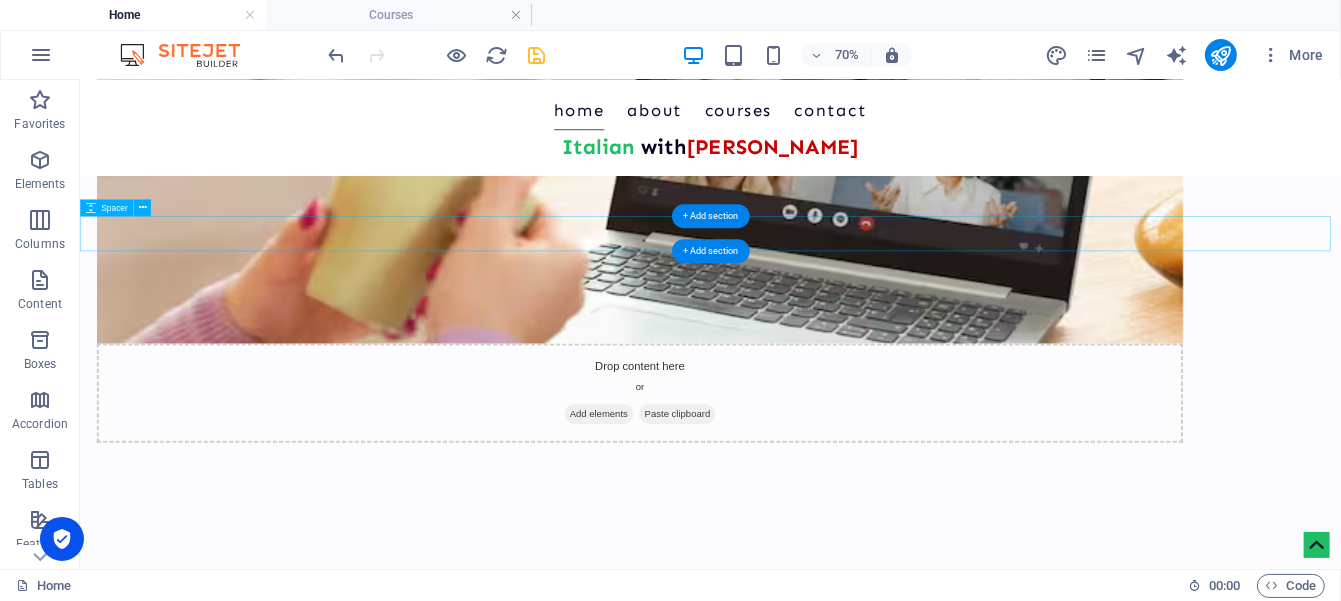 click at bounding box center [980, 704] 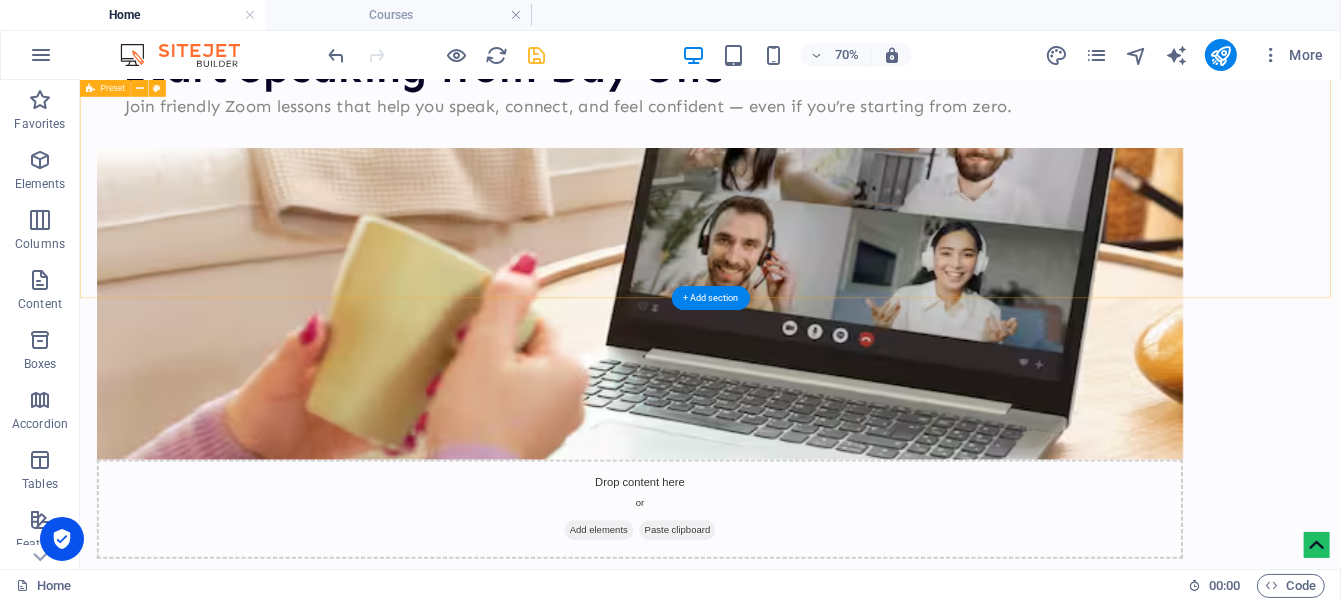 scroll, scrollTop: 0, scrollLeft: 0, axis: both 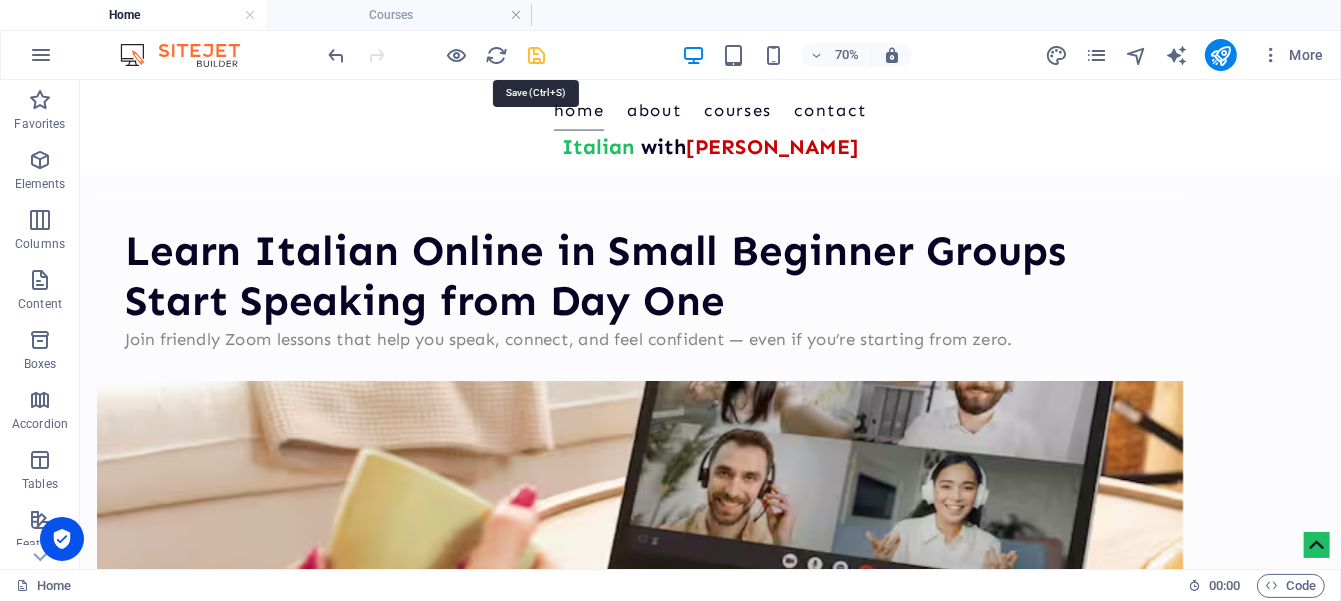 click at bounding box center (537, 55) 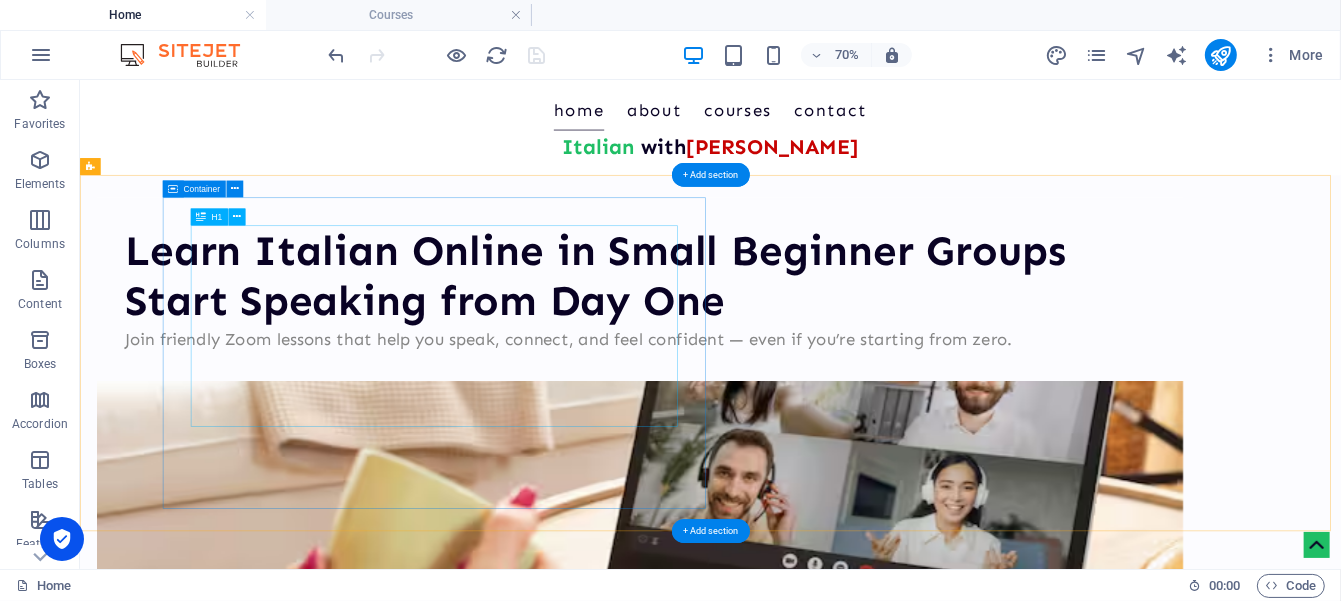 click on "Learn Italian Online in Small Beginner Groups  Start Speaking from Day One" at bounding box center (880, 359) 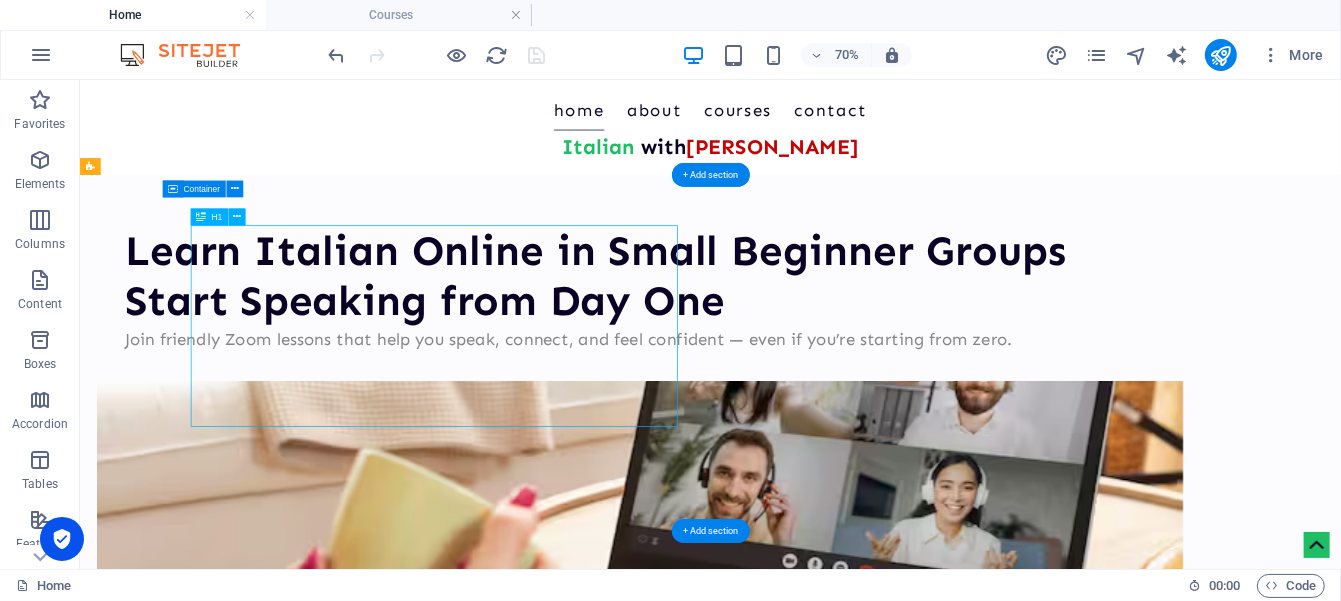 click on "Learn Italian Online in Small Beginner Groups  Start Speaking from Day One" at bounding box center [880, 359] 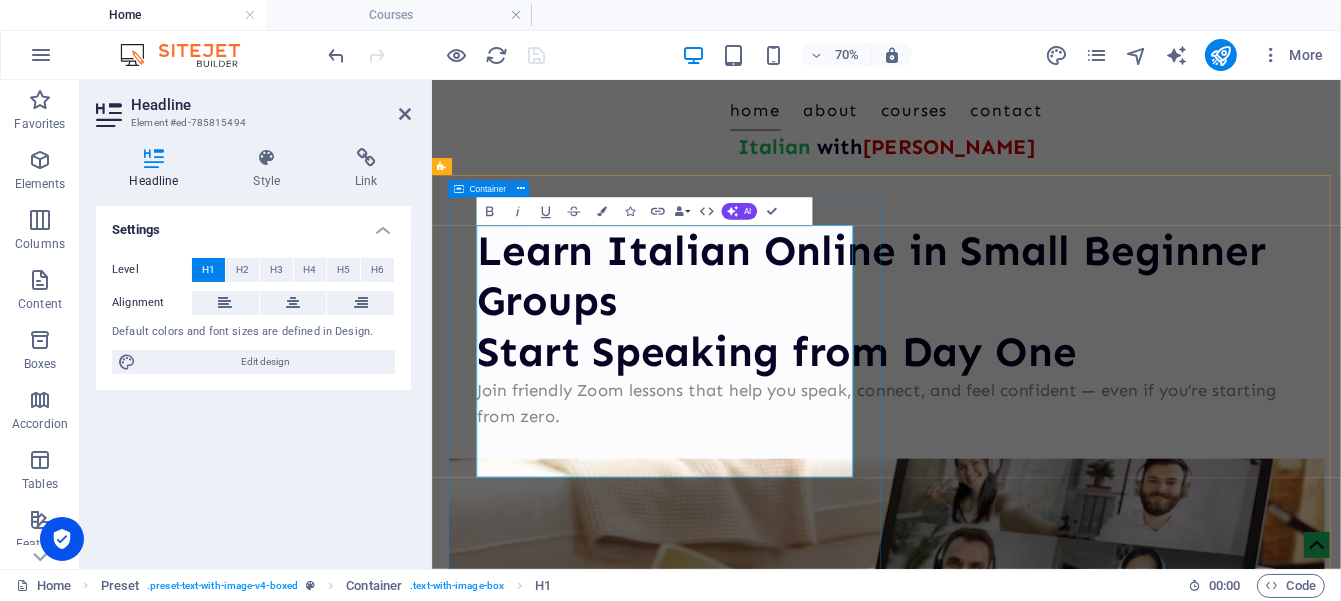 click on "Learn Italian Online in Small Beginner Groups  Start Speaking from Day One" at bounding box center (1080, 395) 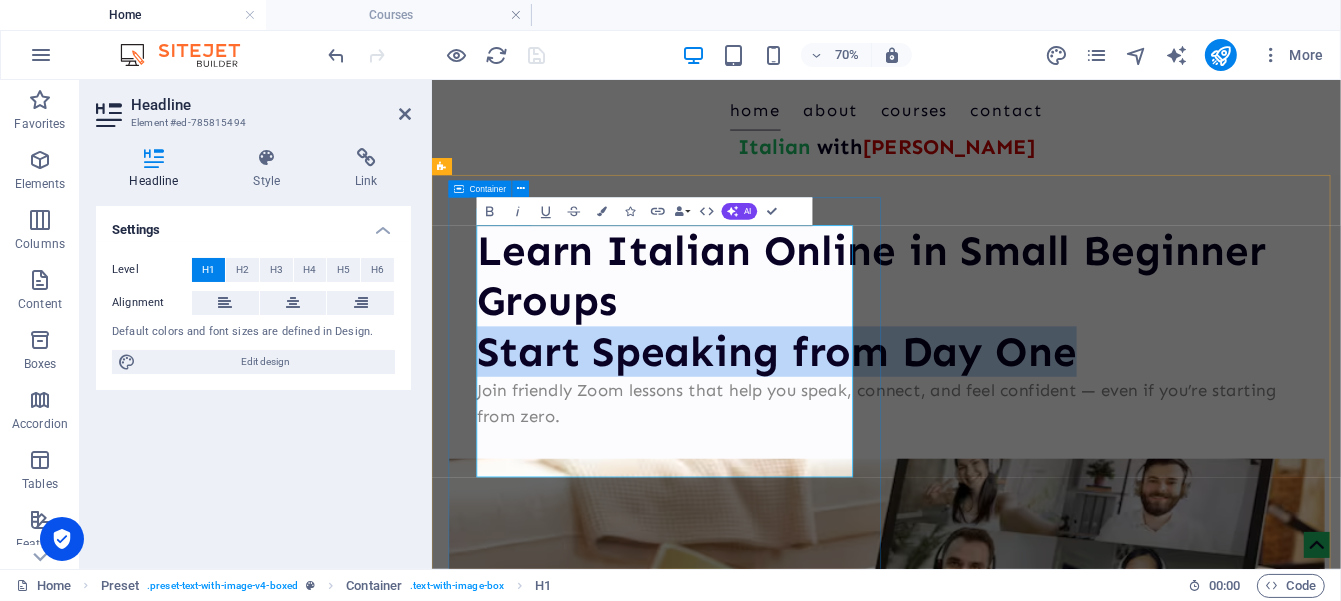 drag, startPoint x: 501, startPoint y: 530, endPoint x: 892, endPoint y: 616, distance: 400.3461 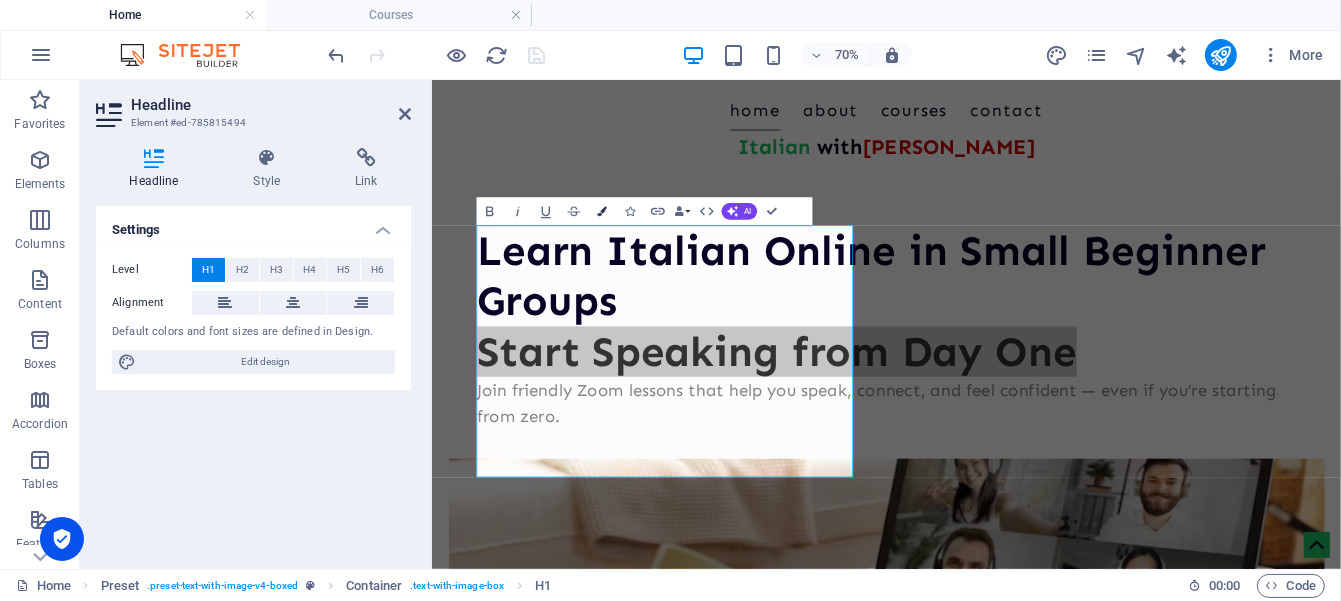 click at bounding box center (602, 212) 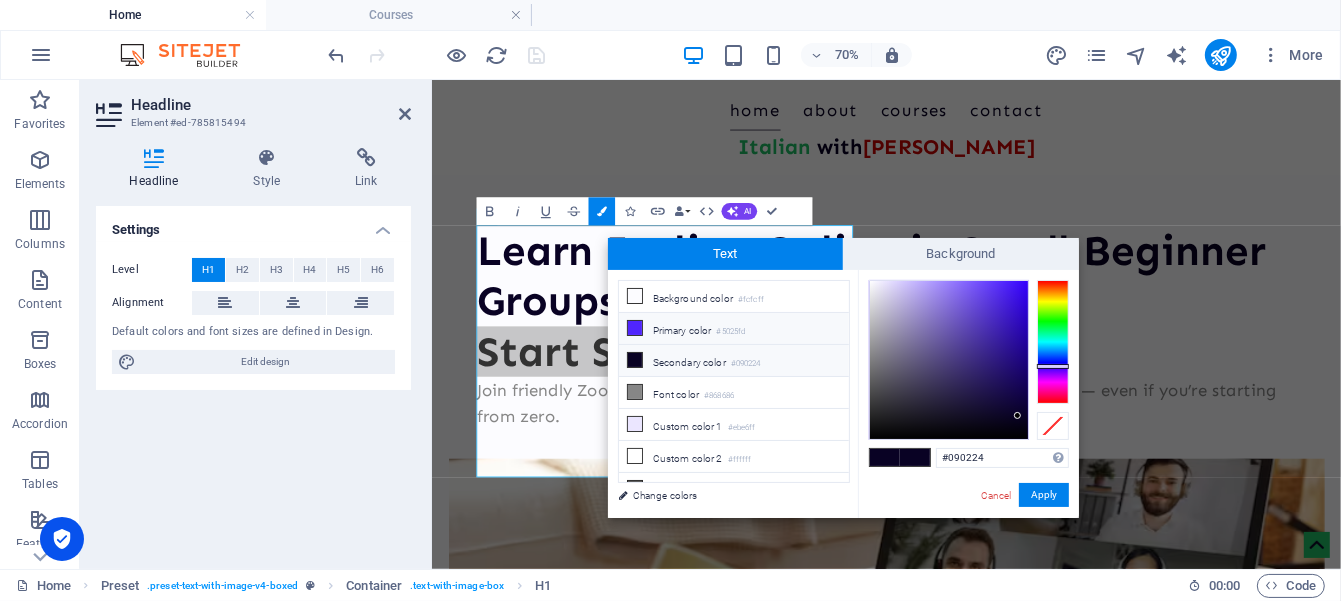 click at bounding box center (635, 328) 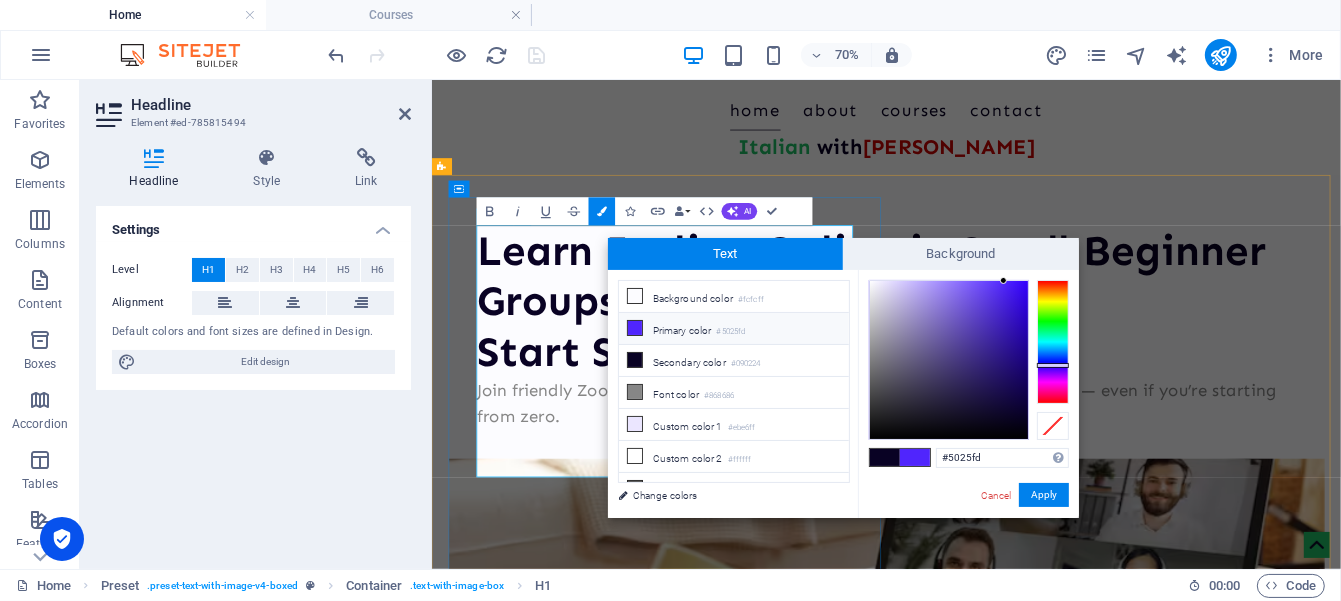 drag, startPoint x: 526, startPoint y: 354, endPoint x: 511, endPoint y: 314, distance: 42.72002 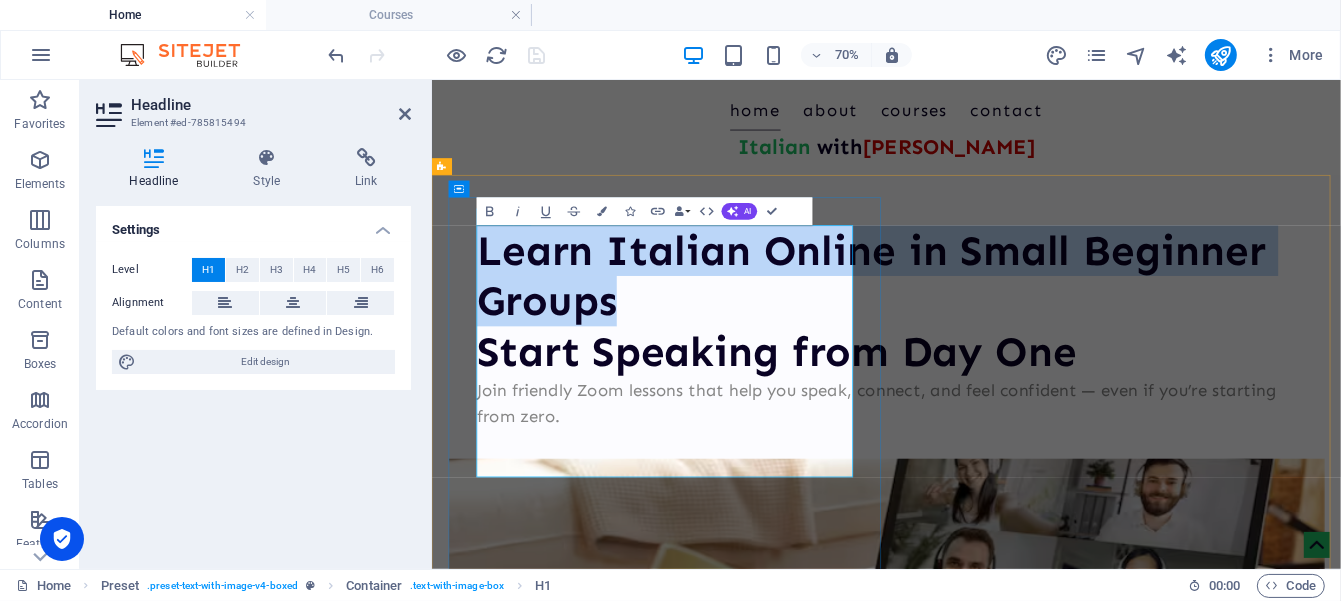 drag, startPoint x: 502, startPoint y: 310, endPoint x: 968, endPoint y: 457, distance: 488.63586 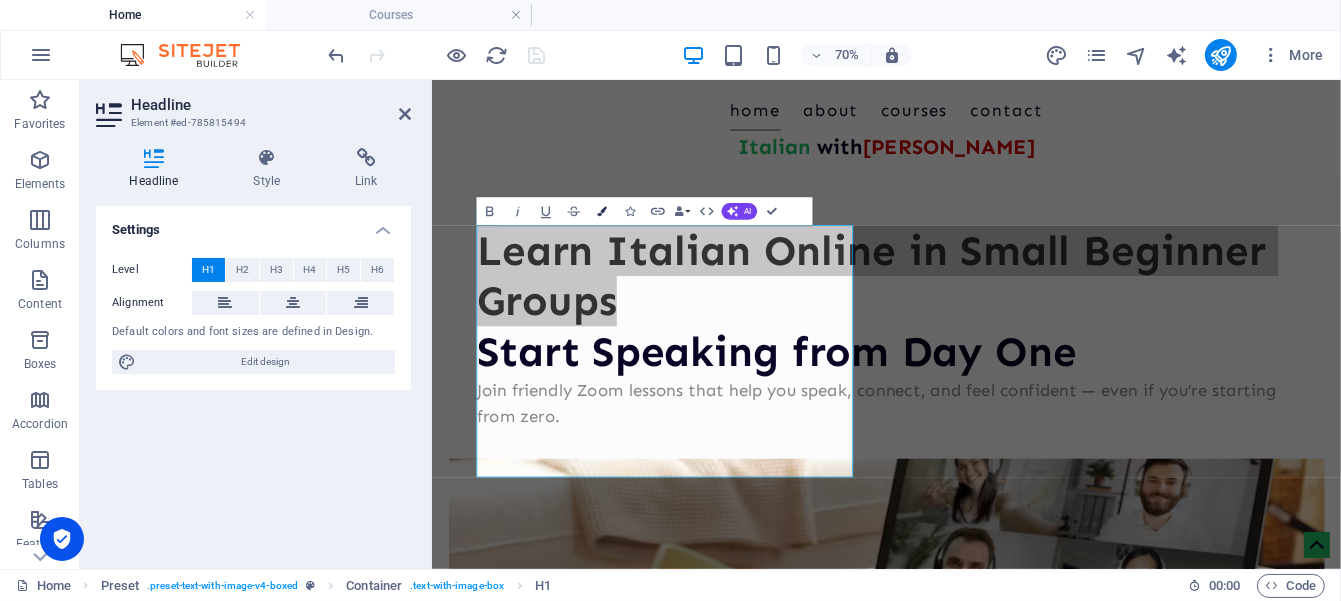click at bounding box center (602, 212) 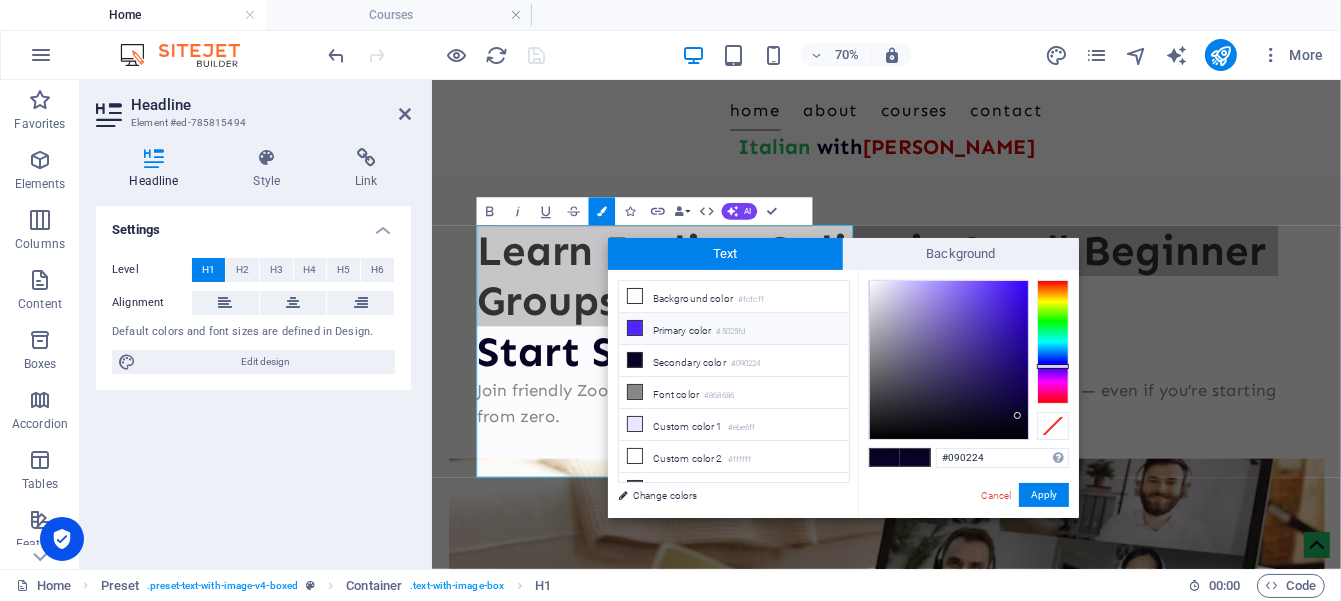 click on "Primary color
#5025fd" at bounding box center [734, 329] 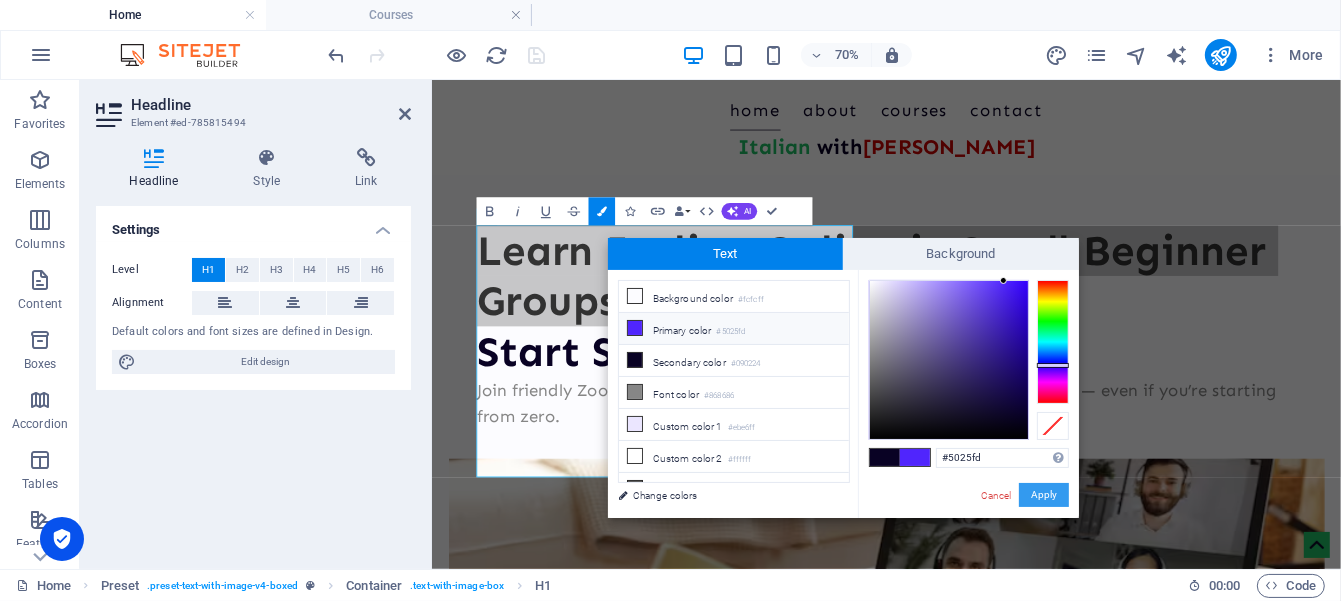 click on "Apply" at bounding box center [1044, 495] 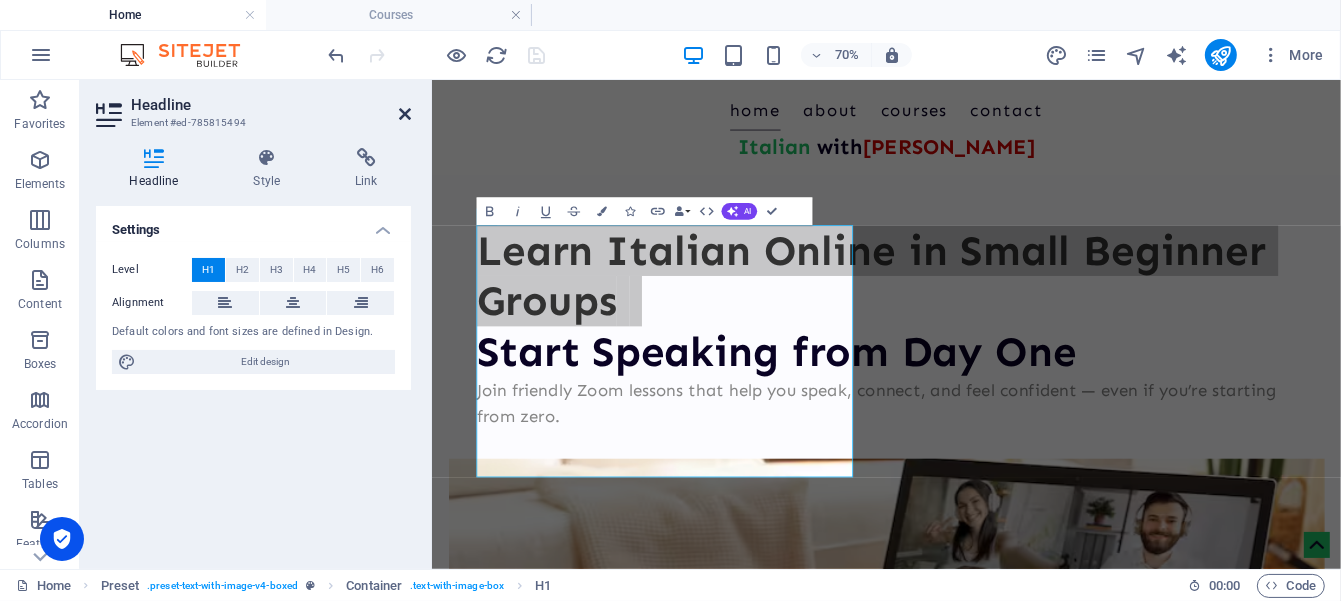 click at bounding box center [405, 114] 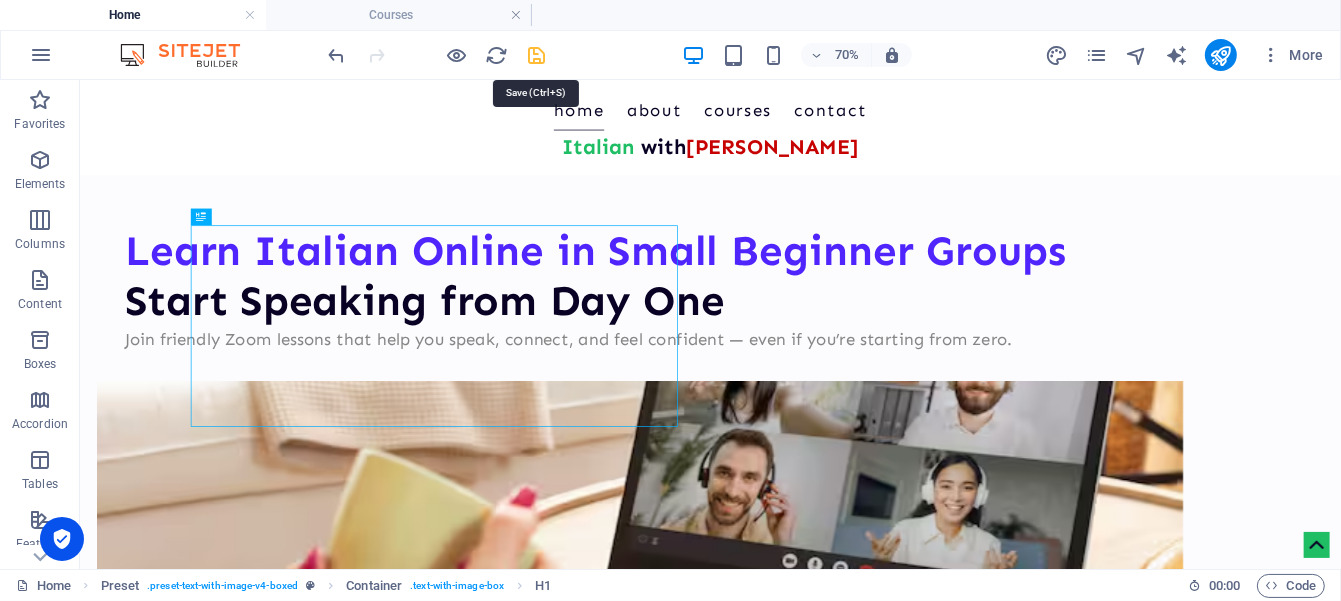 click at bounding box center (537, 55) 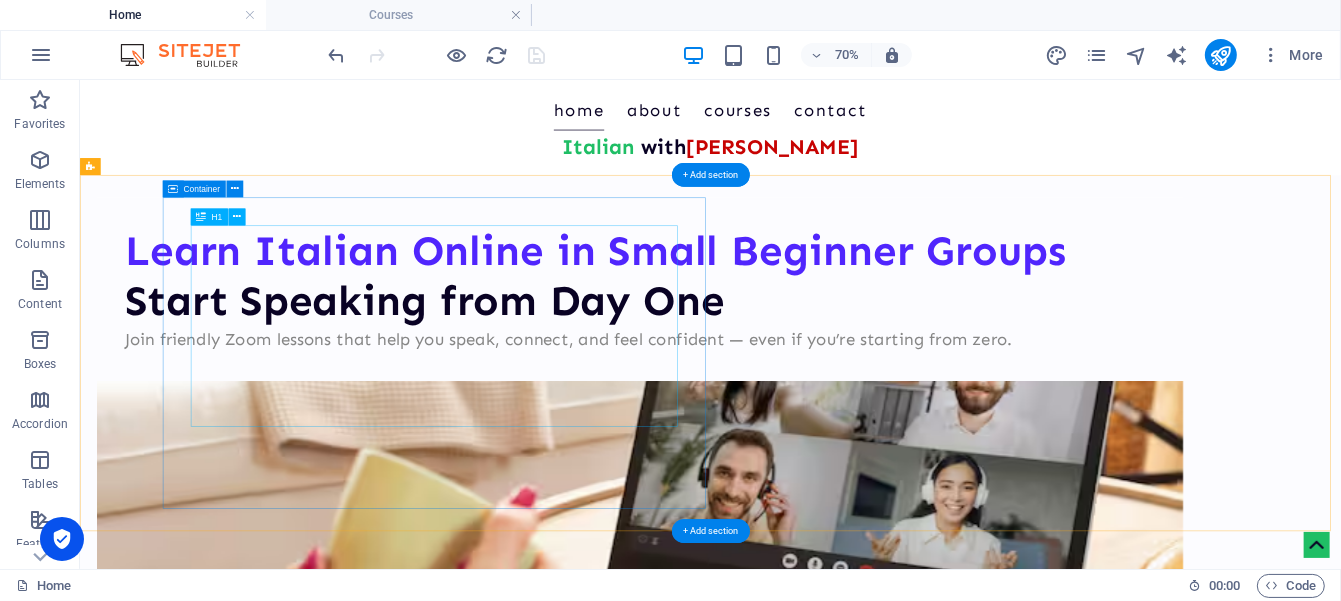 scroll, scrollTop: 499, scrollLeft: 0, axis: vertical 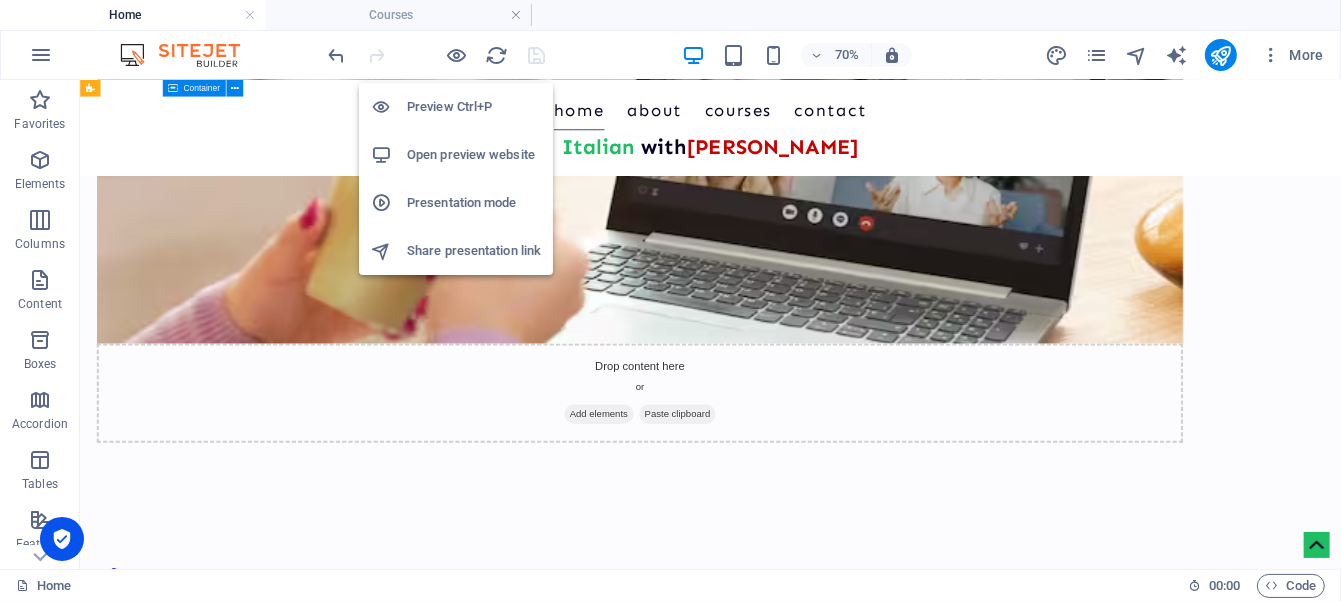 click on "Open preview website" at bounding box center (474, 155) 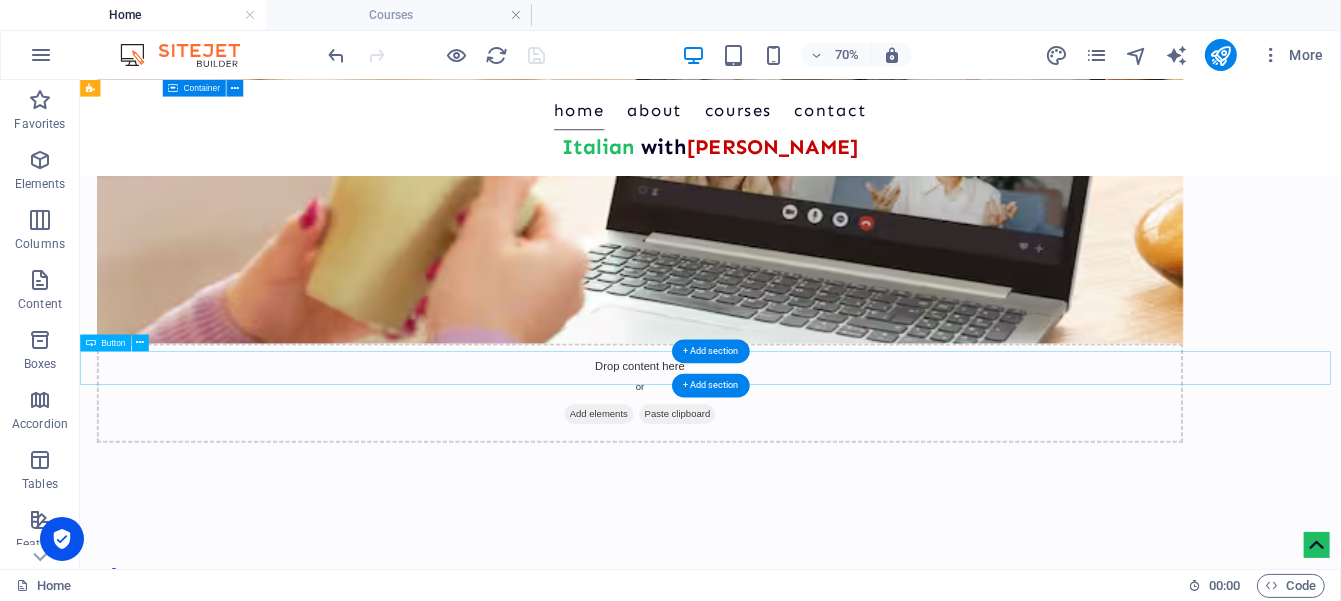 click on "TAKE A 20-MINUTE FREE TRIAL" at bounding box center (980, 897) 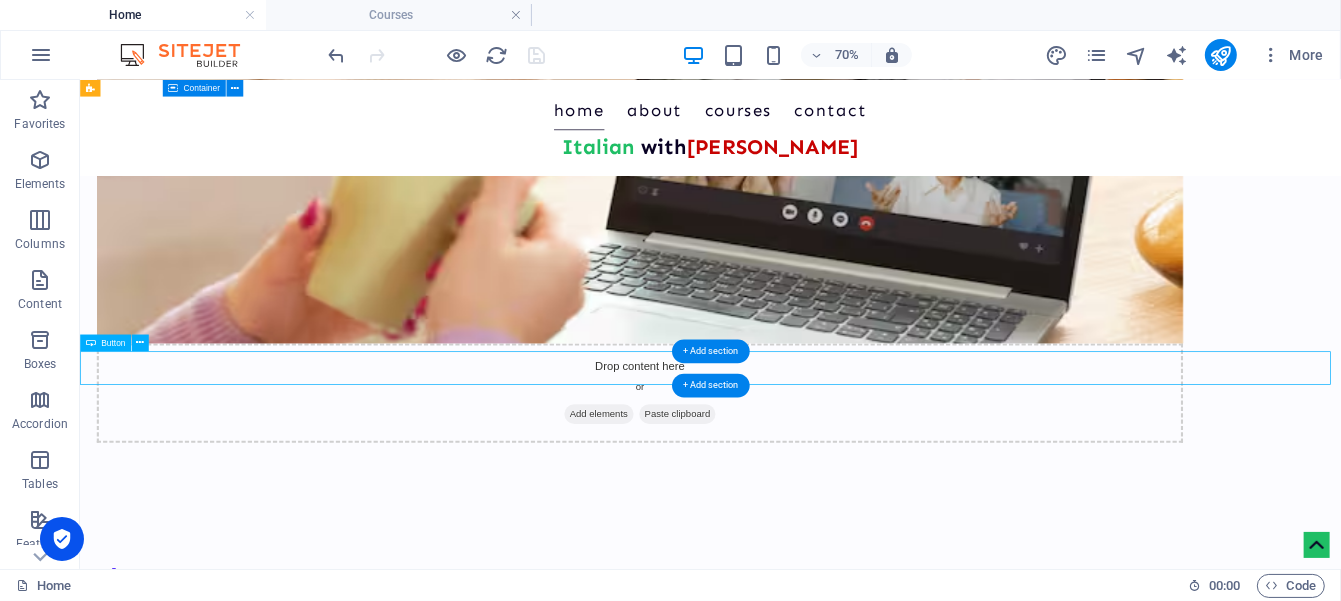 click on "TAKE A 20-MINUTE FREE TRIAL" at bounding box center [980, 897] 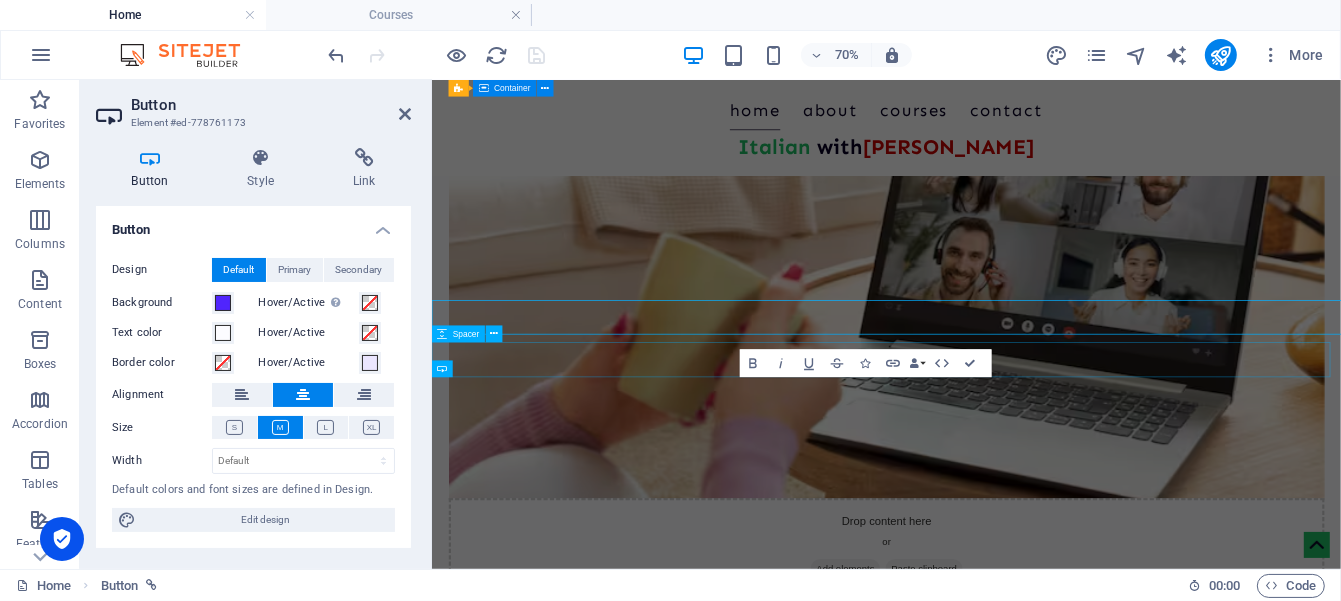 scroll, scrollTop: 572, scrollLeft: 0, axis: vertical 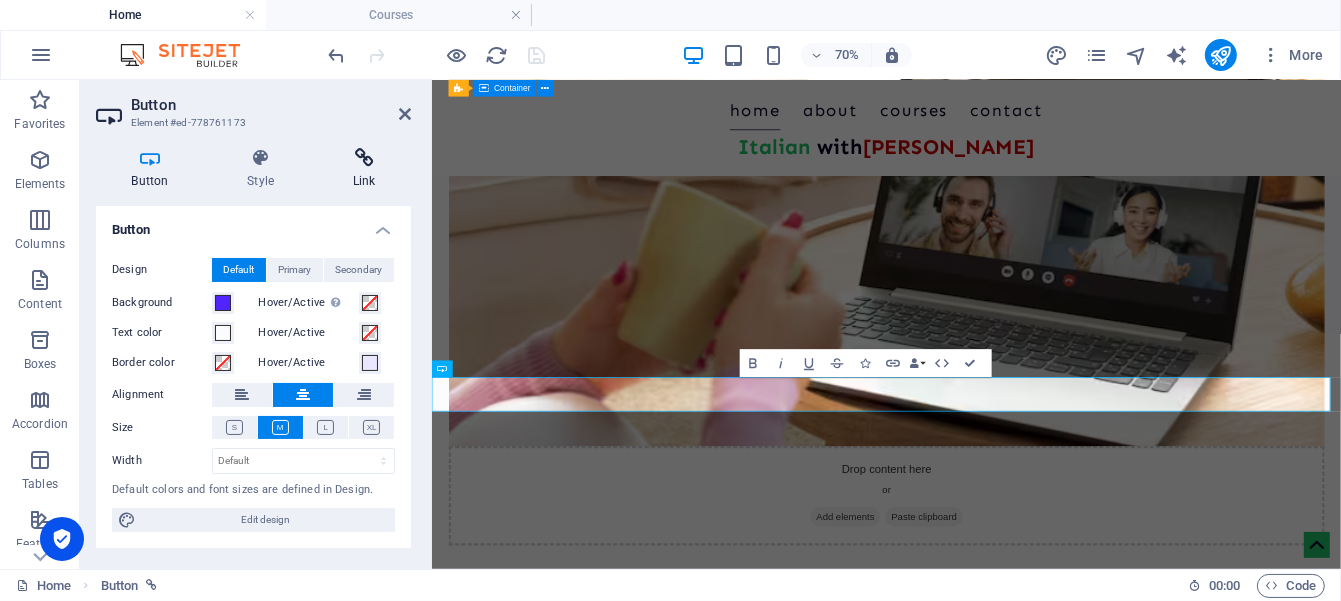 click on "Link" at bounding box center (364, 169) 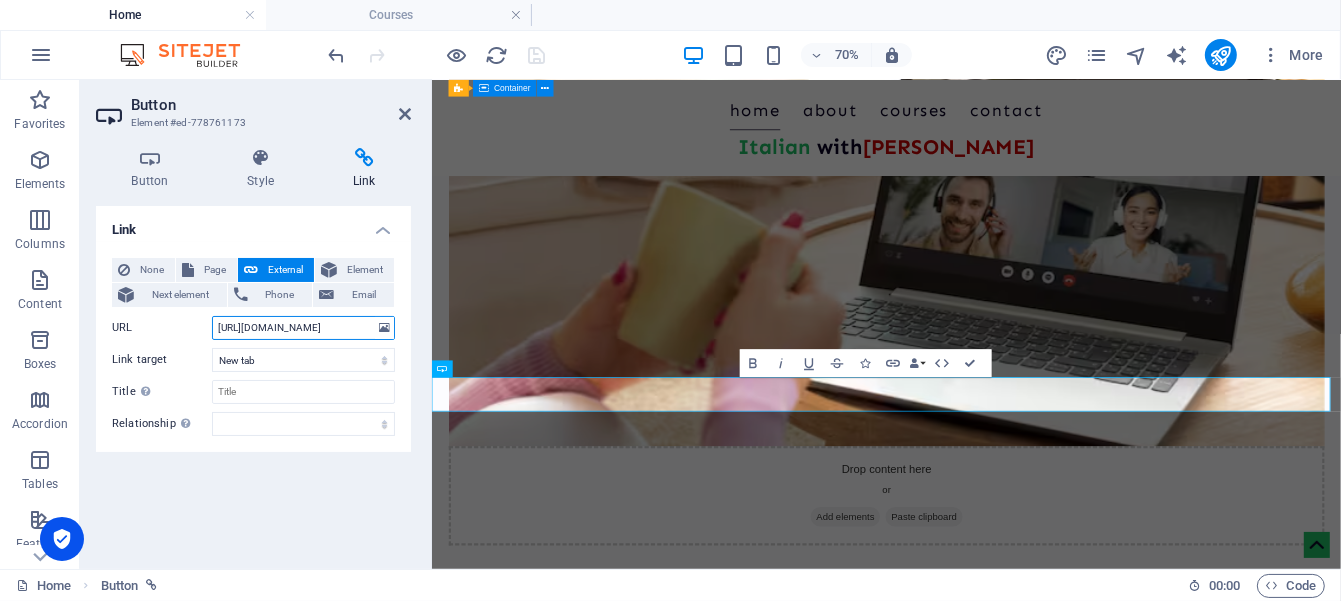 click on "[URL][DOMAIN_NAME]" at bounding box center [303, 328] 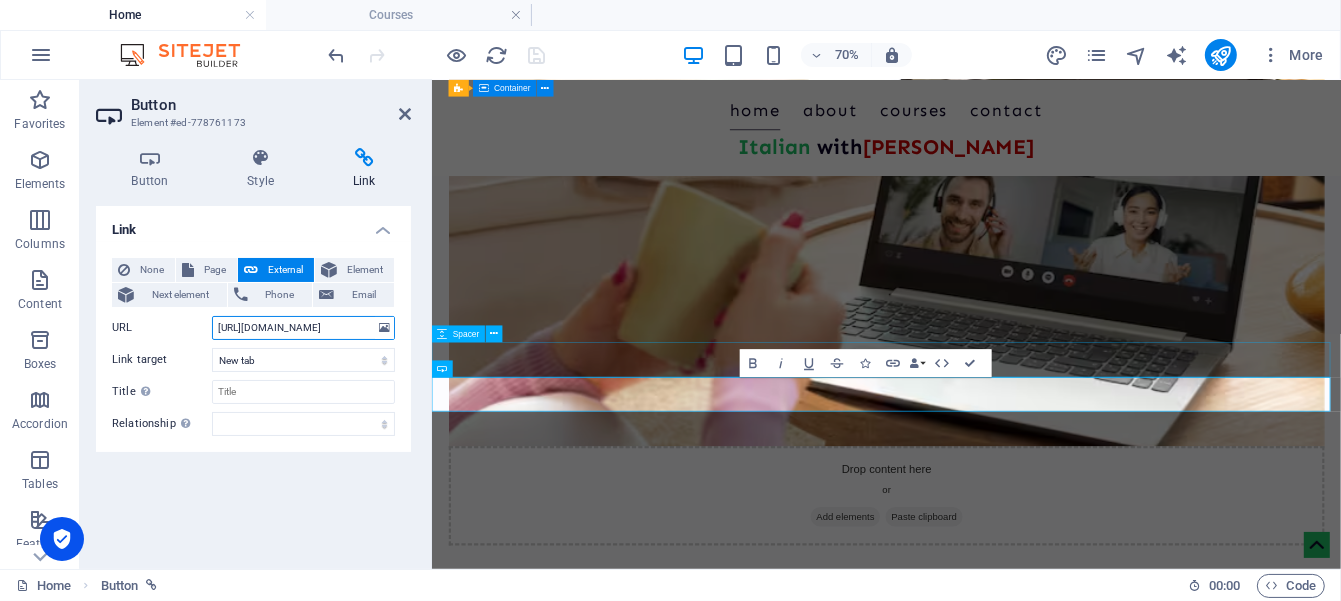 drag, startPoint x: 648, startPoint y: 405, endPoint x: 726, endPoint y: 443, distance: 86.764046 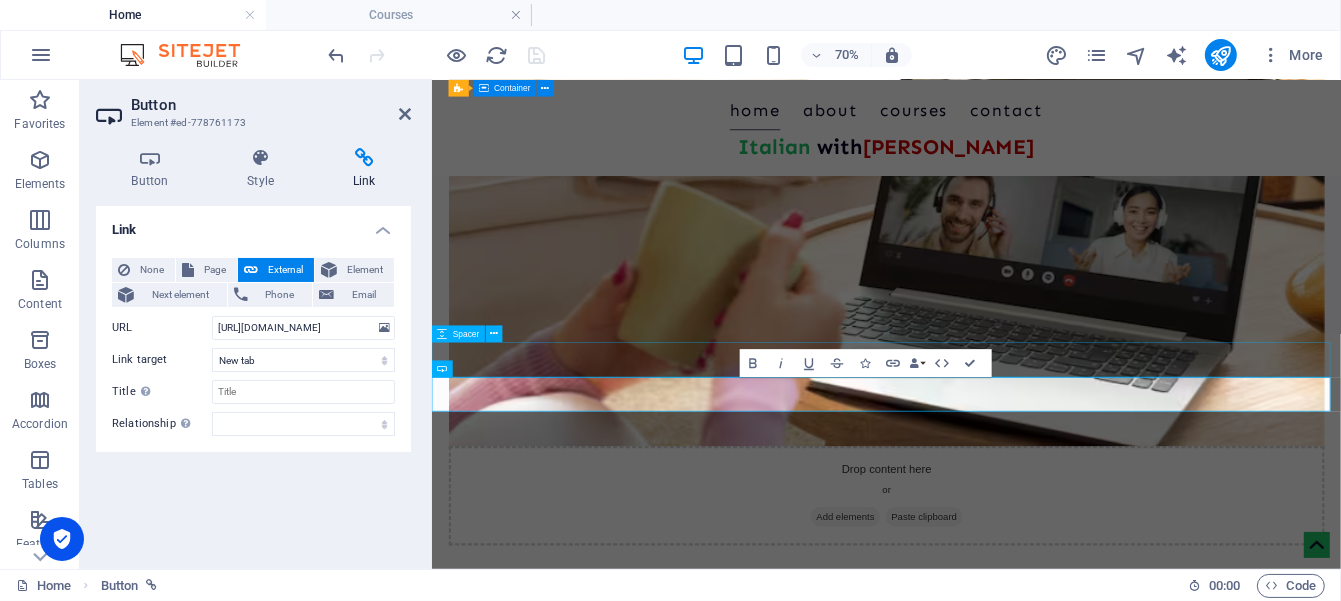 scroll, scrollTop: 0, scrollLeft: 0, axis: both 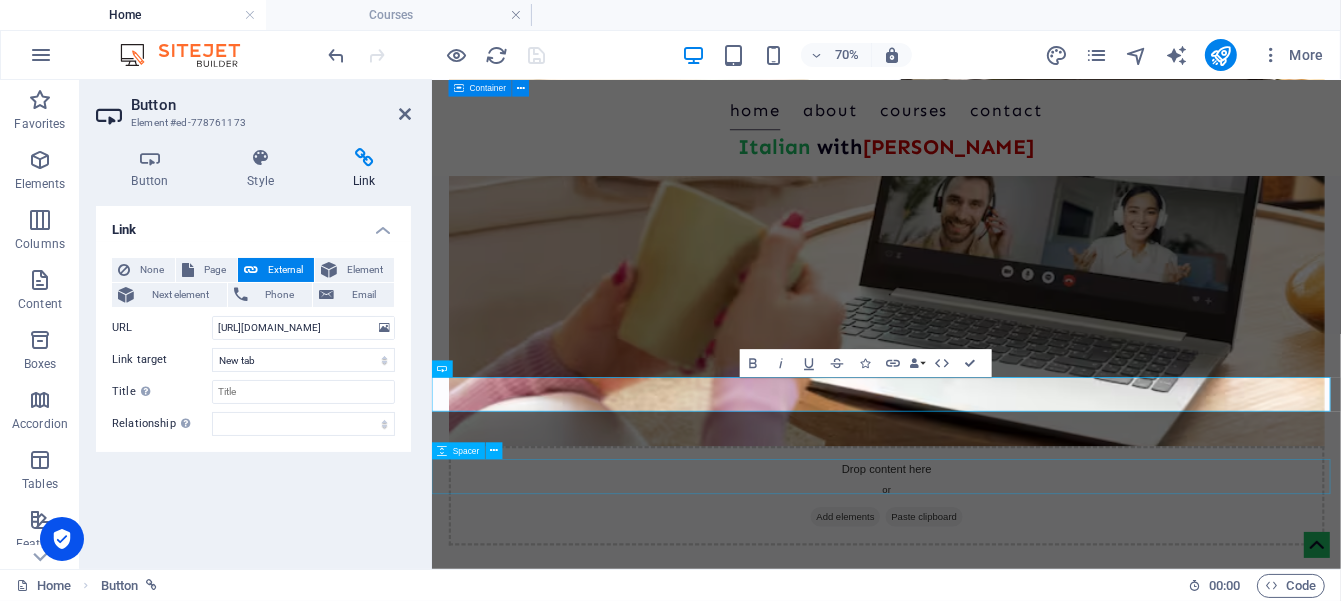 click at bounding box center [1080, 1163] 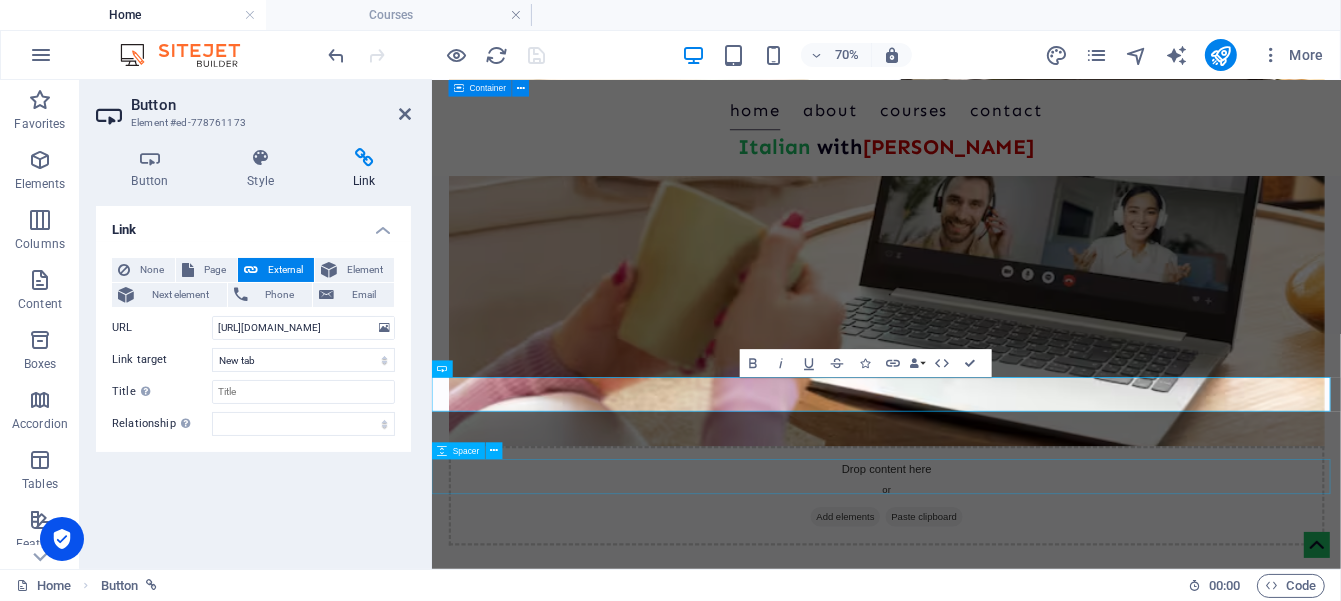 scroll, scrollTop: 0, scrollLeft: 0, axis: both 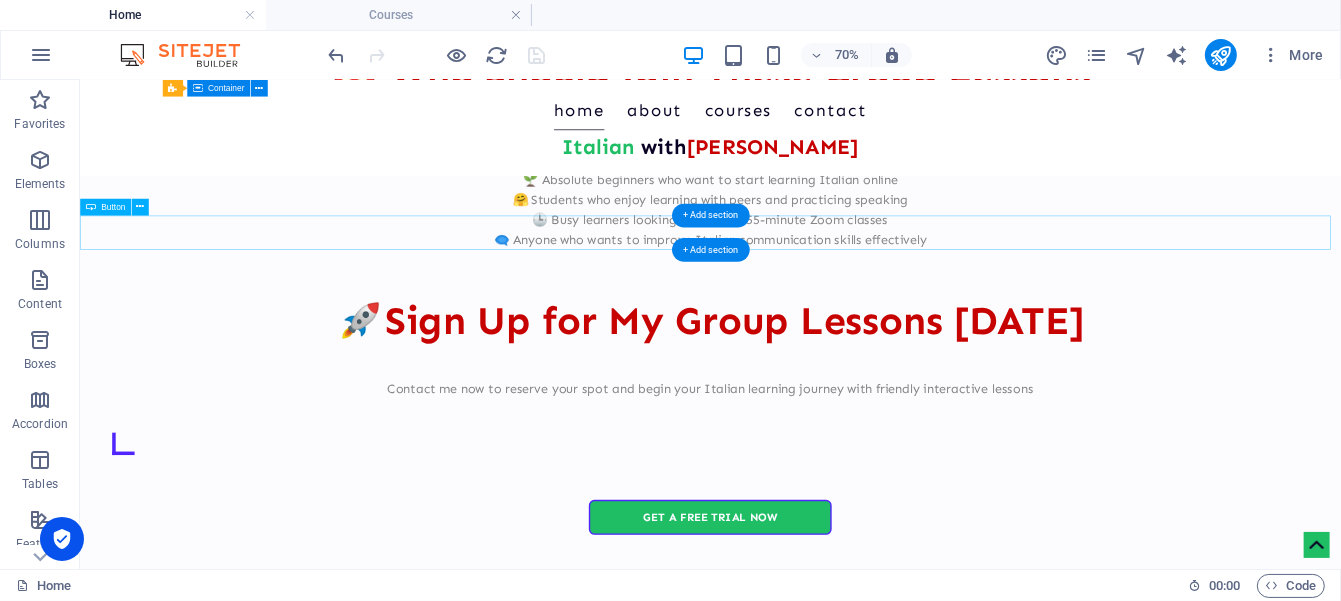 click on "gET A FREE TRIAL NOW" at bounding box center (980, 704) 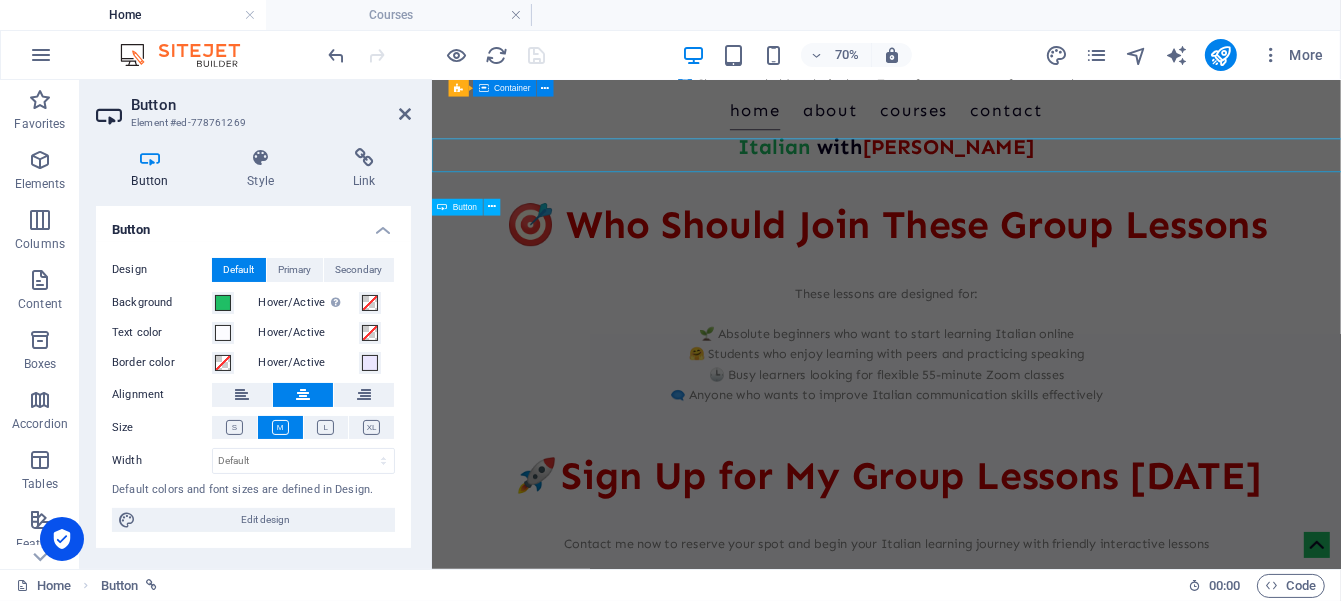 scroll, scrollTop: 2776, scrollLeft: 0, axis: vertical 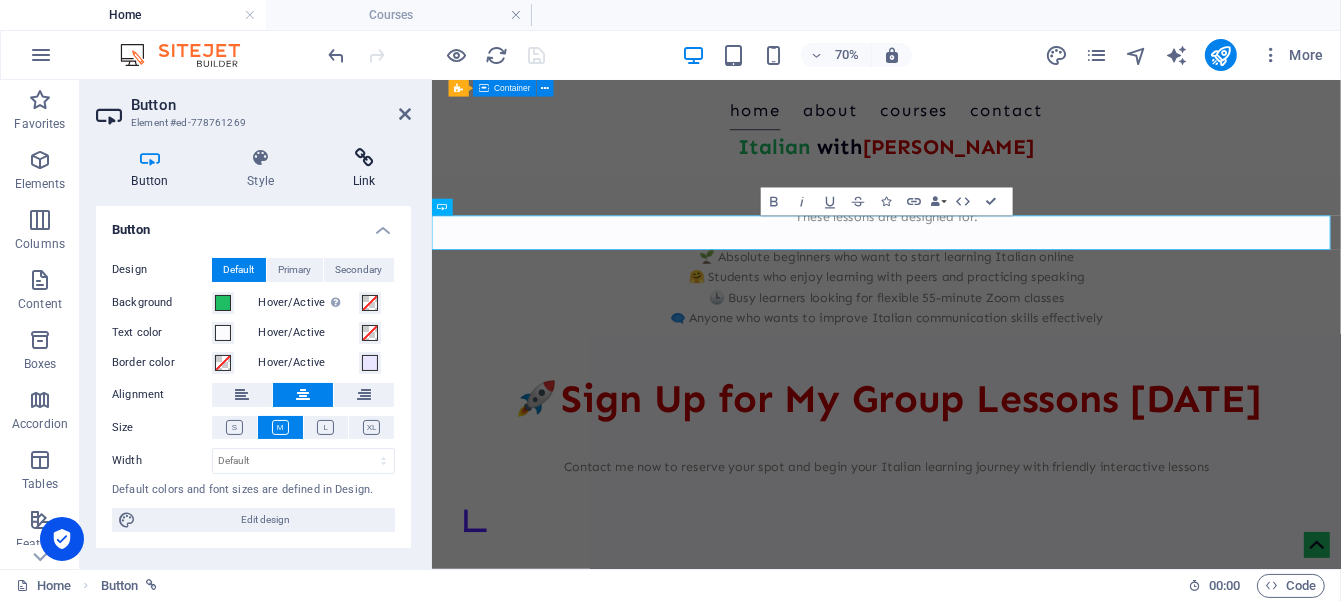 click at bounding box center [364, 158] 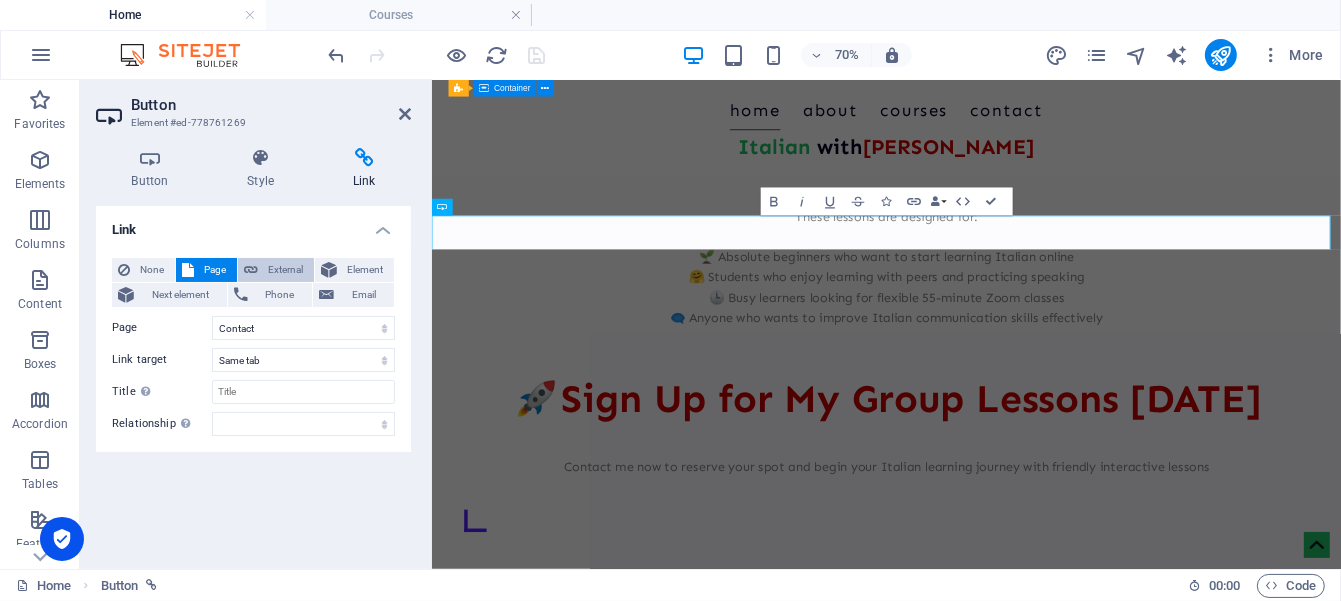 click on "External" at bounding box center [286, 270] 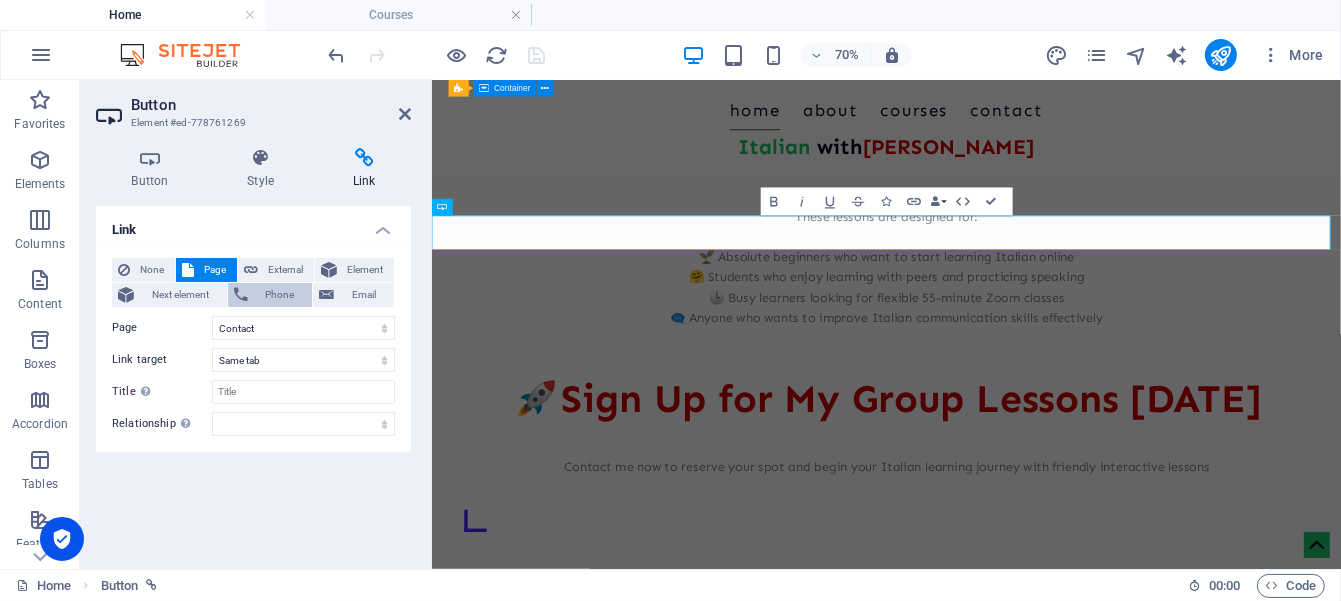 select on "blank" 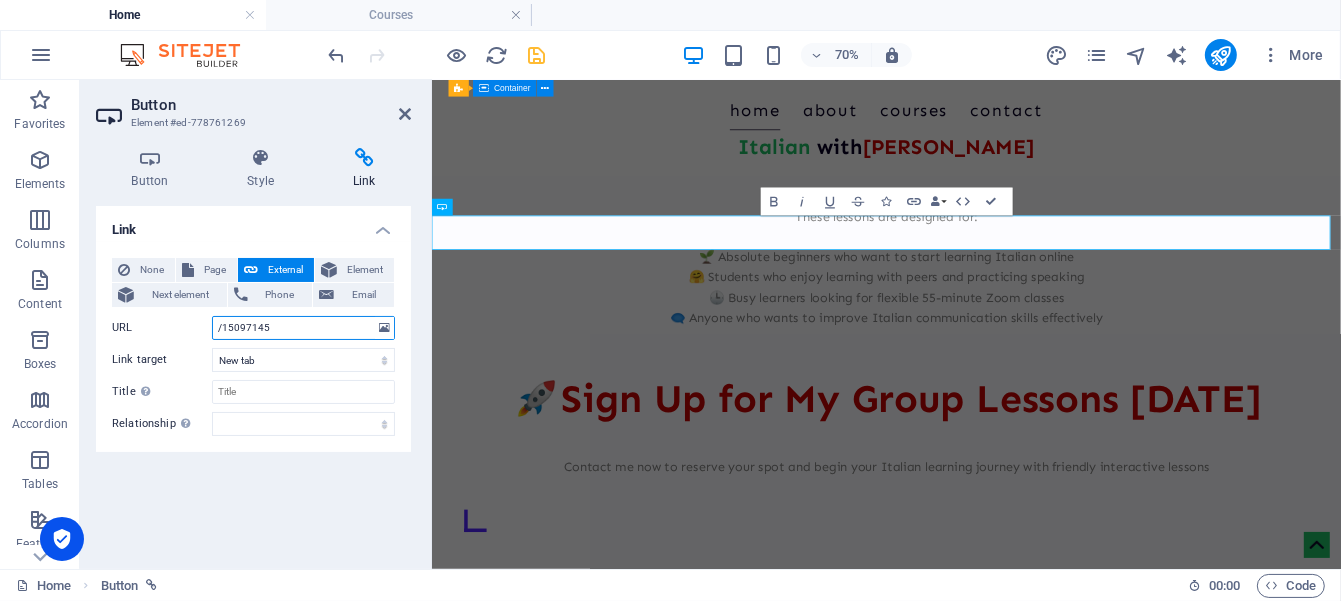 drag, startPoint x: 266, startPoint y: 330, endPoint x: 206, endPoint y: 332, distance: 60.033325 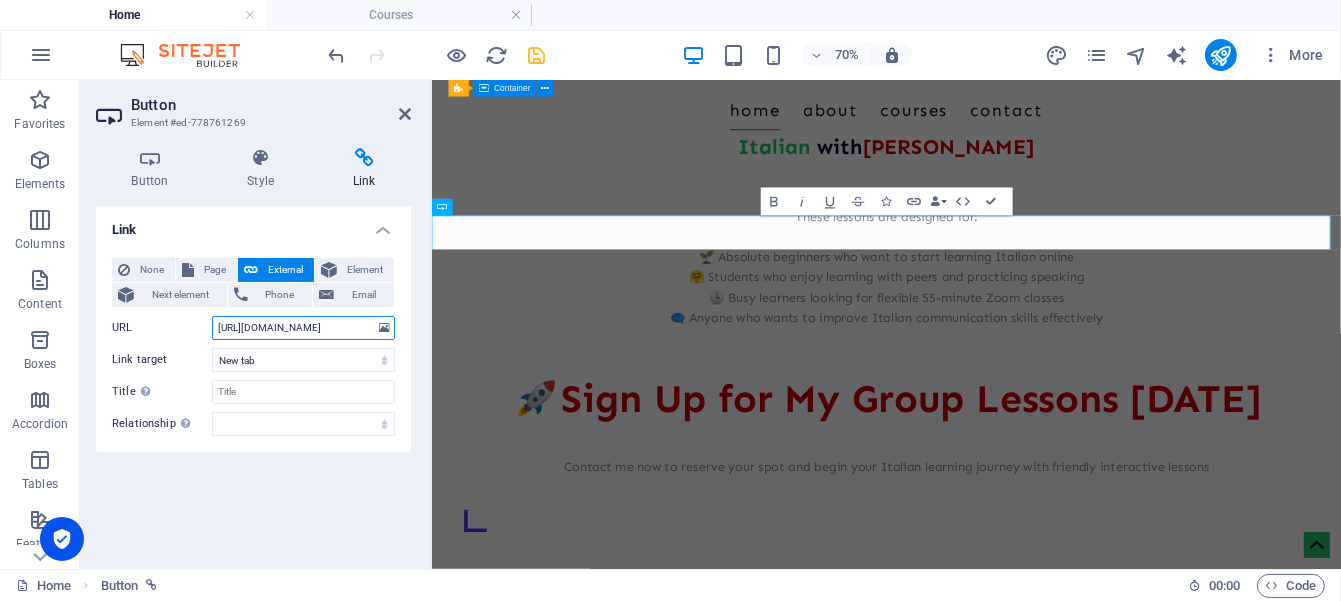 scroll, scrollTop: 0, scrollLeft: 595, axis: horizontal 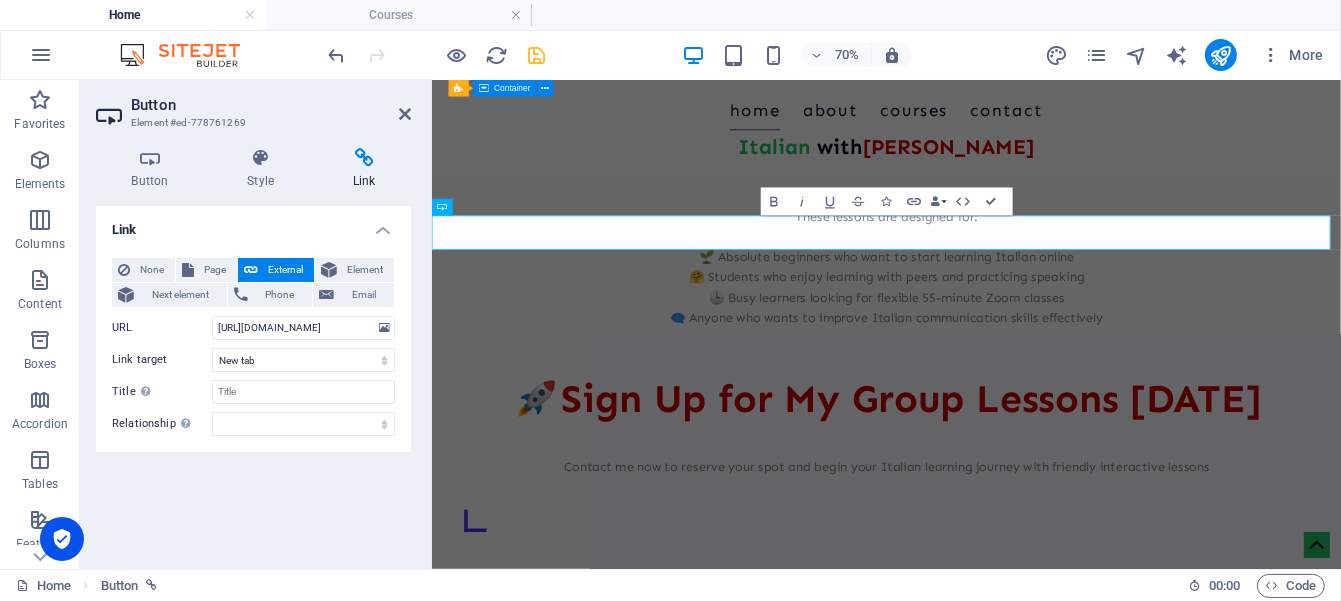 click on "Link None Page External Element Next element Phone Email Page Home Courses About Contact Legal Notice Privacy Element
URL [URL][DOMAIN_NAME] Phone Email Link target New tab Same tab Overlay Title Additional link description, should not be the same as the link text. The title is most often shown as a tooltip text when the mouse moves over the element. Leave empty if uncertain. Relationship Sets the  relationship of this link to the link target . For example, the value "nofollow" instructs search engines not to follow the link. Can be left empty. alternate author bookmark external help license next nofollow noreferrer noopener prev search tag" at bounding box center [253, 379] 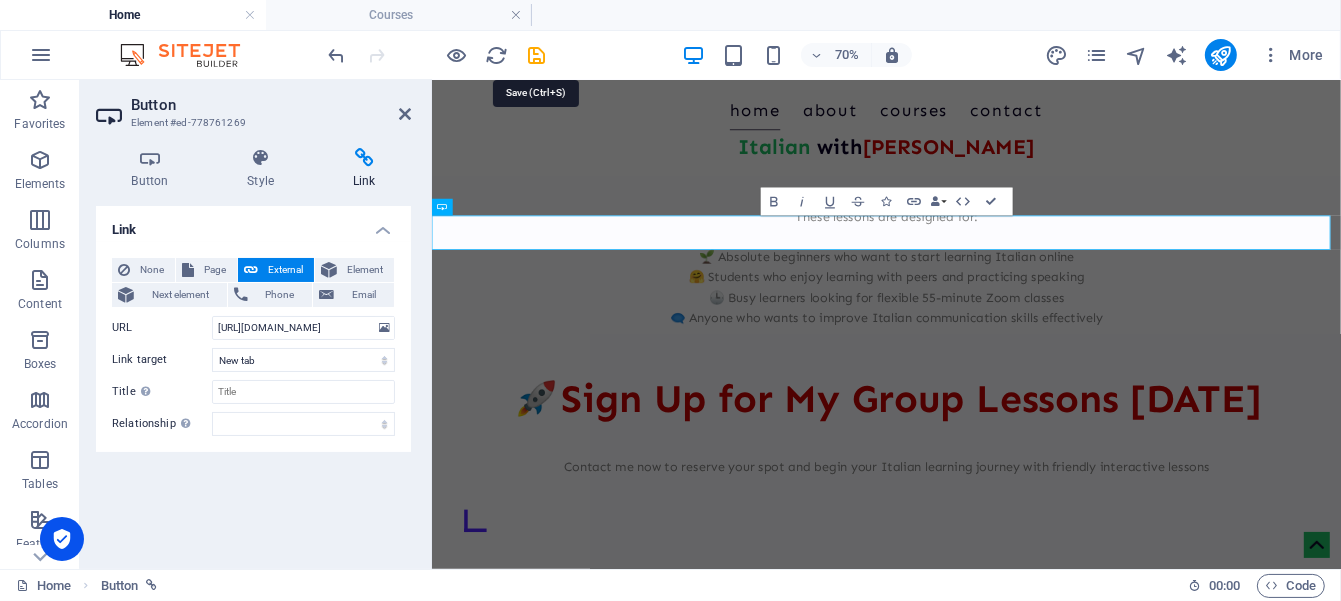 click at bounding box center (537, 55) 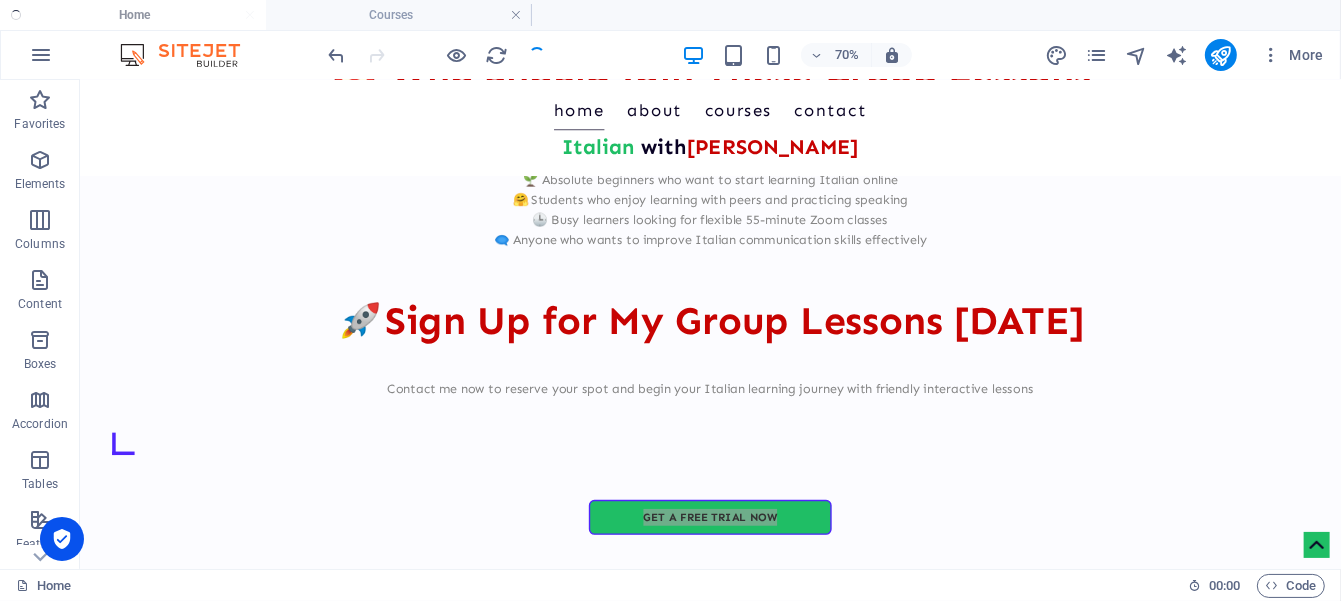 scroll, scrollTop: 2666, scrollLeft: 0, axis: vertical 